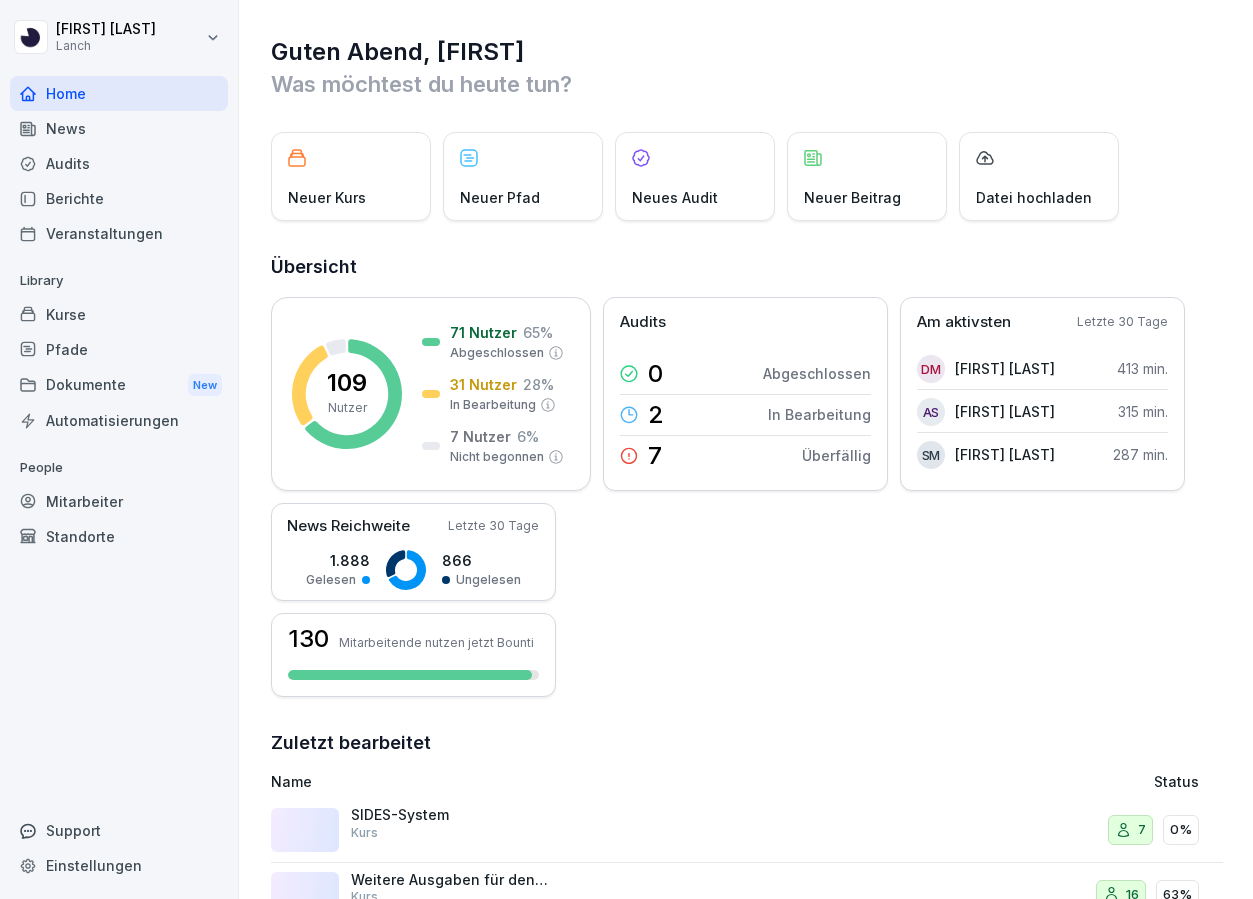 scroll, scrollTop: 0, scrollLeft: 0, axis: both 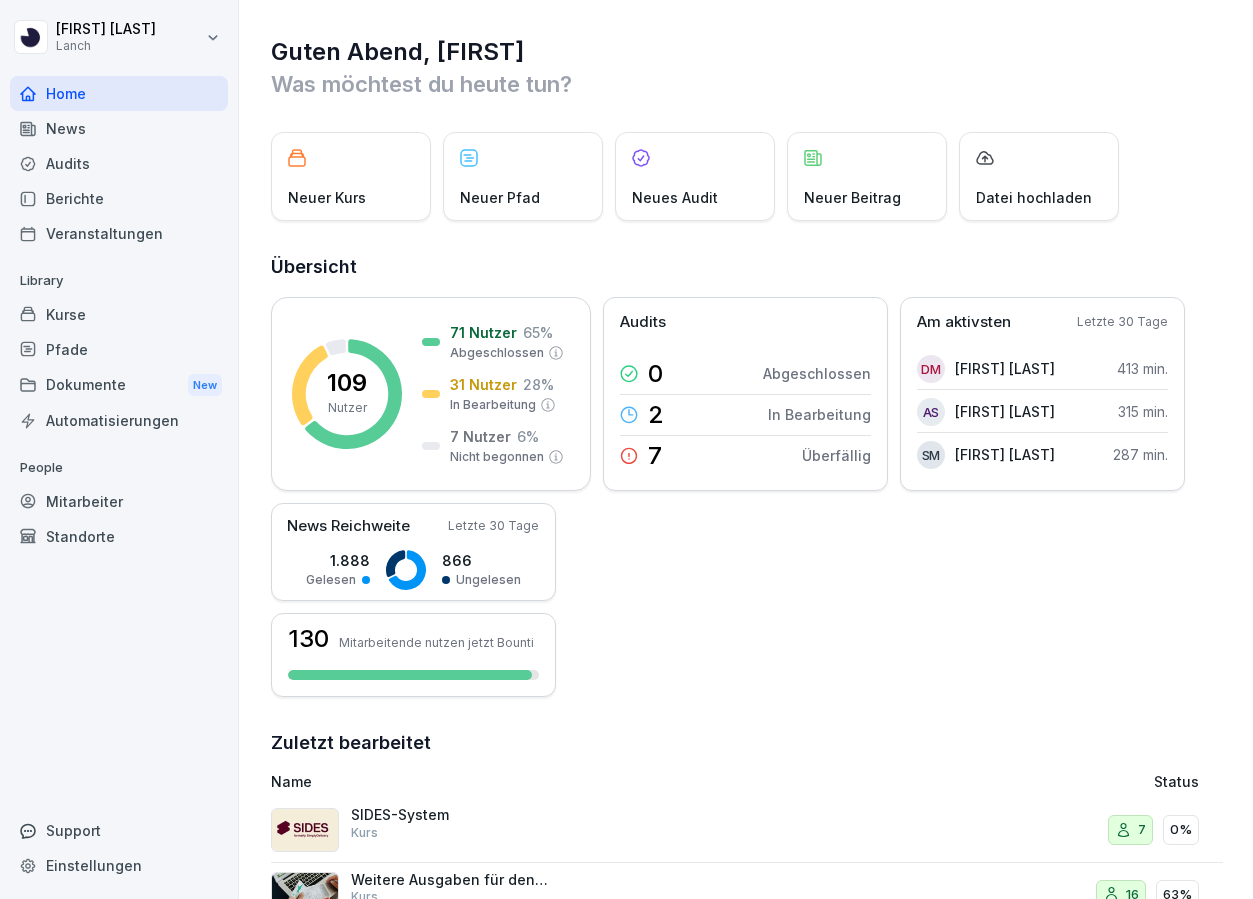click on "Kurse" at bounding box center (119, 314) 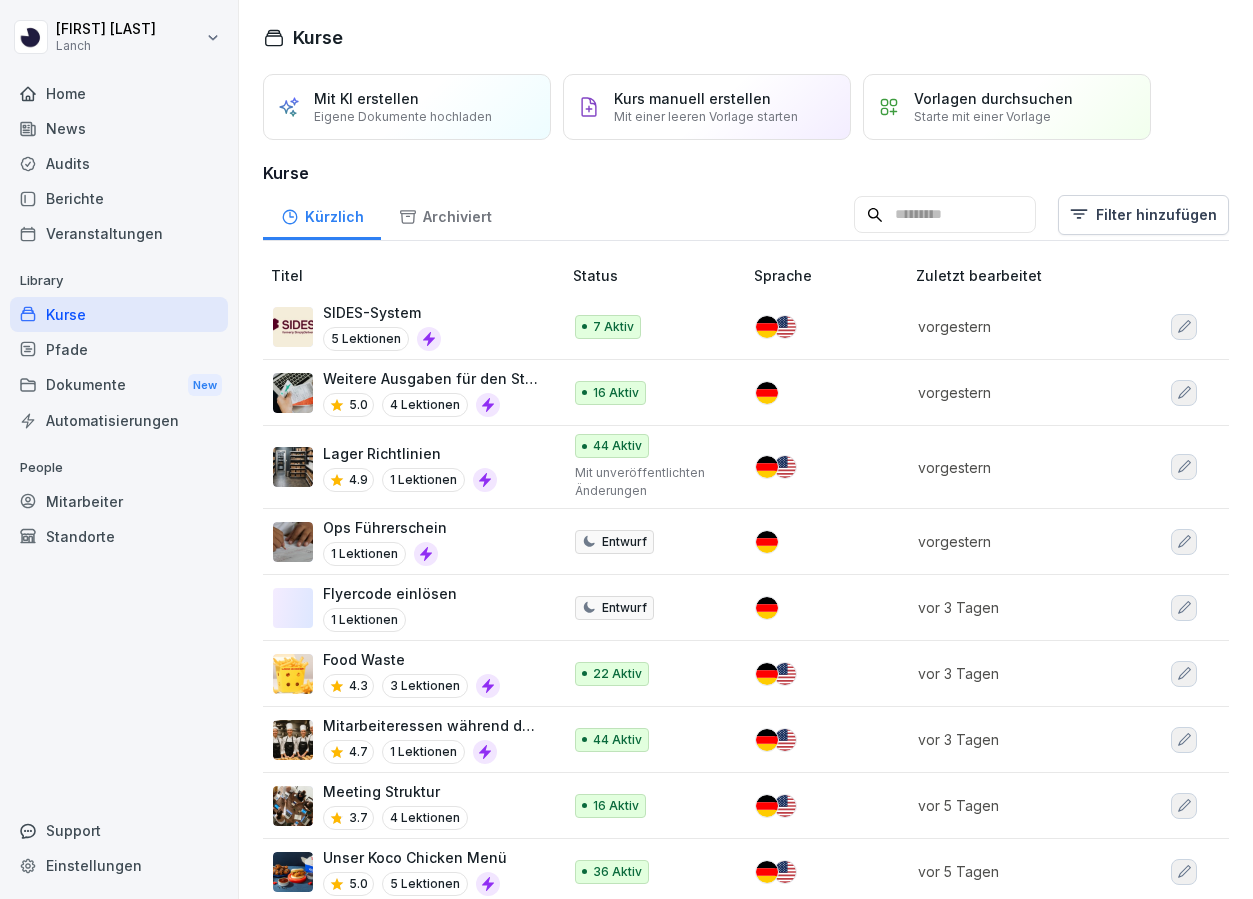 click on "Mitarbeiter" at bounding box center (119, 501) 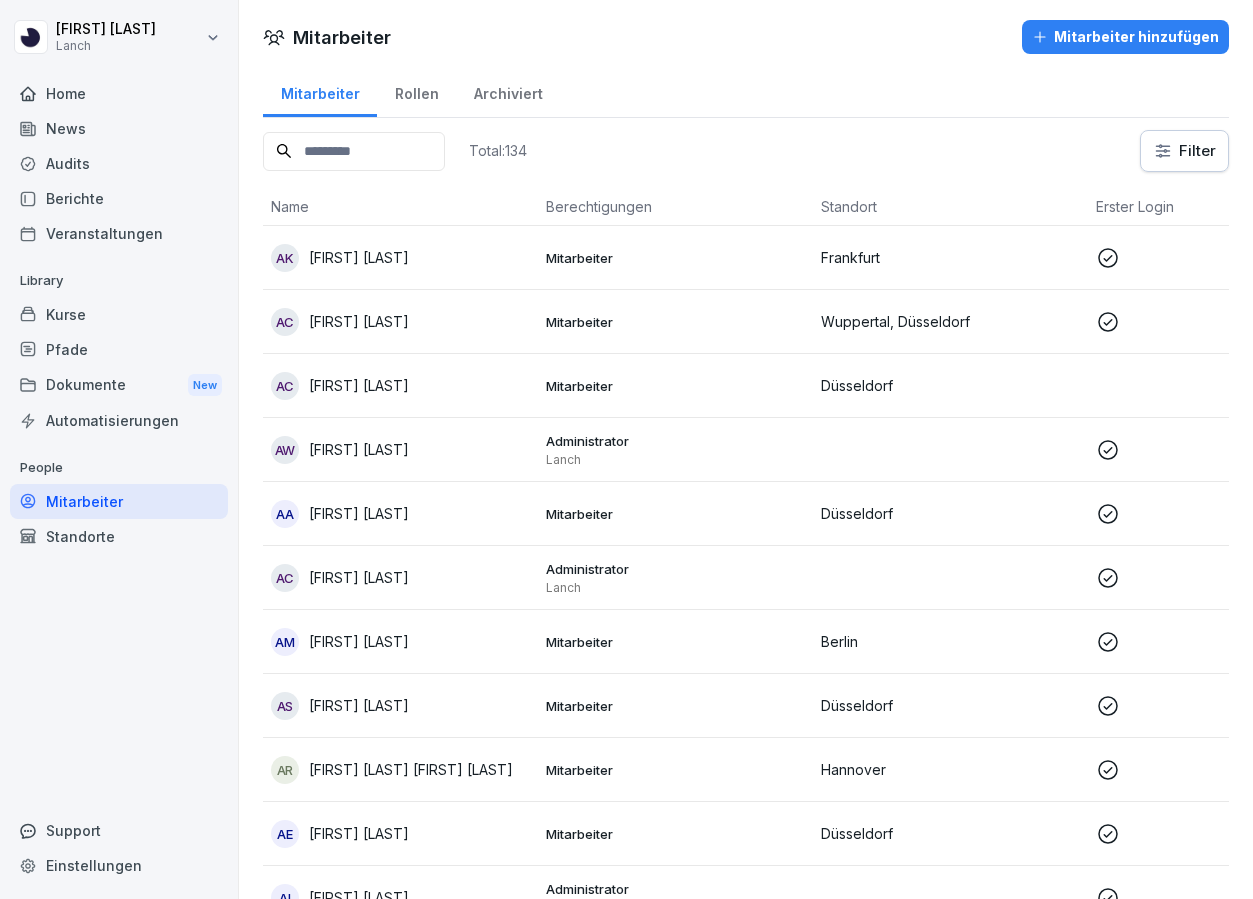 click on "Pfade" at bounding box center (119, 349) 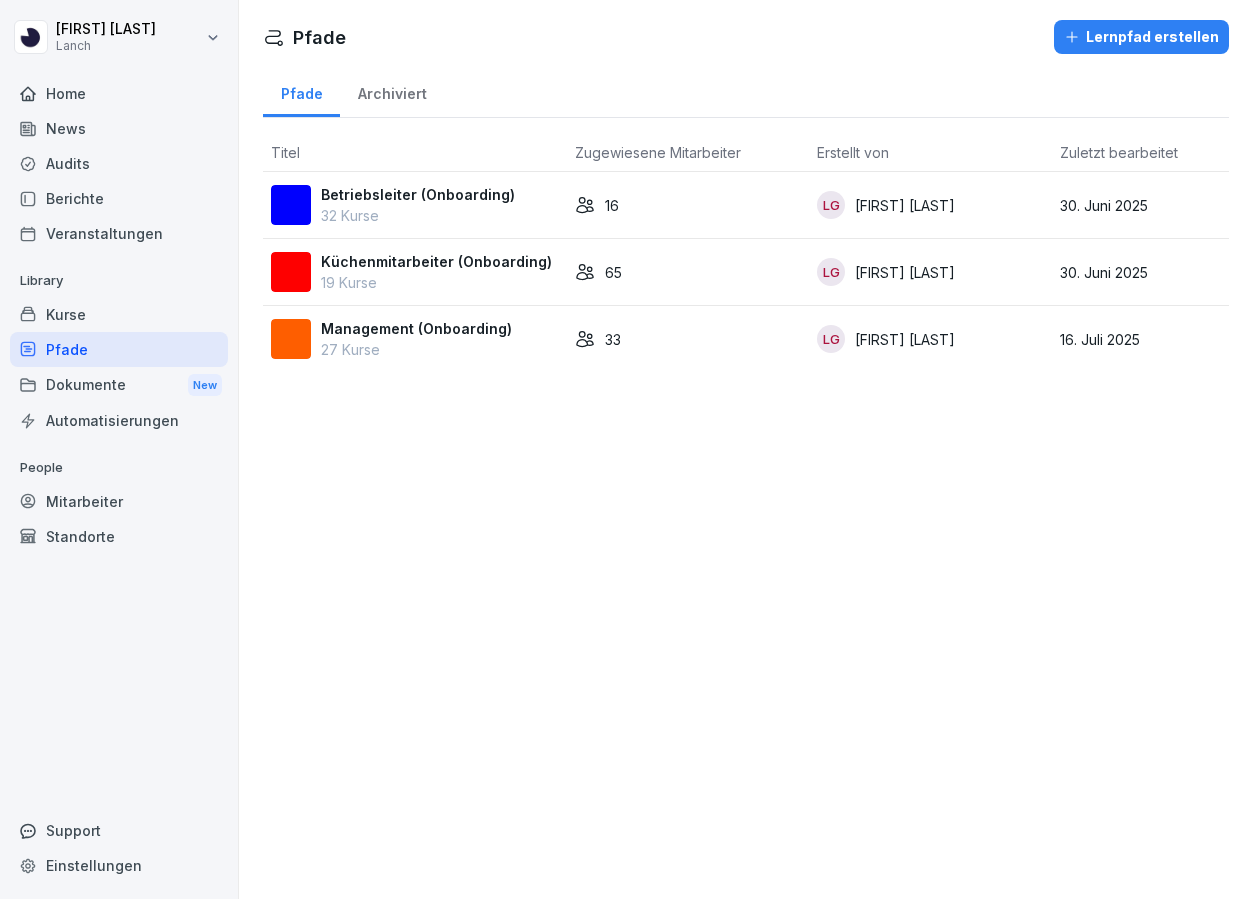 click on "Mitarbeiter" at bounding box center (119, 501) 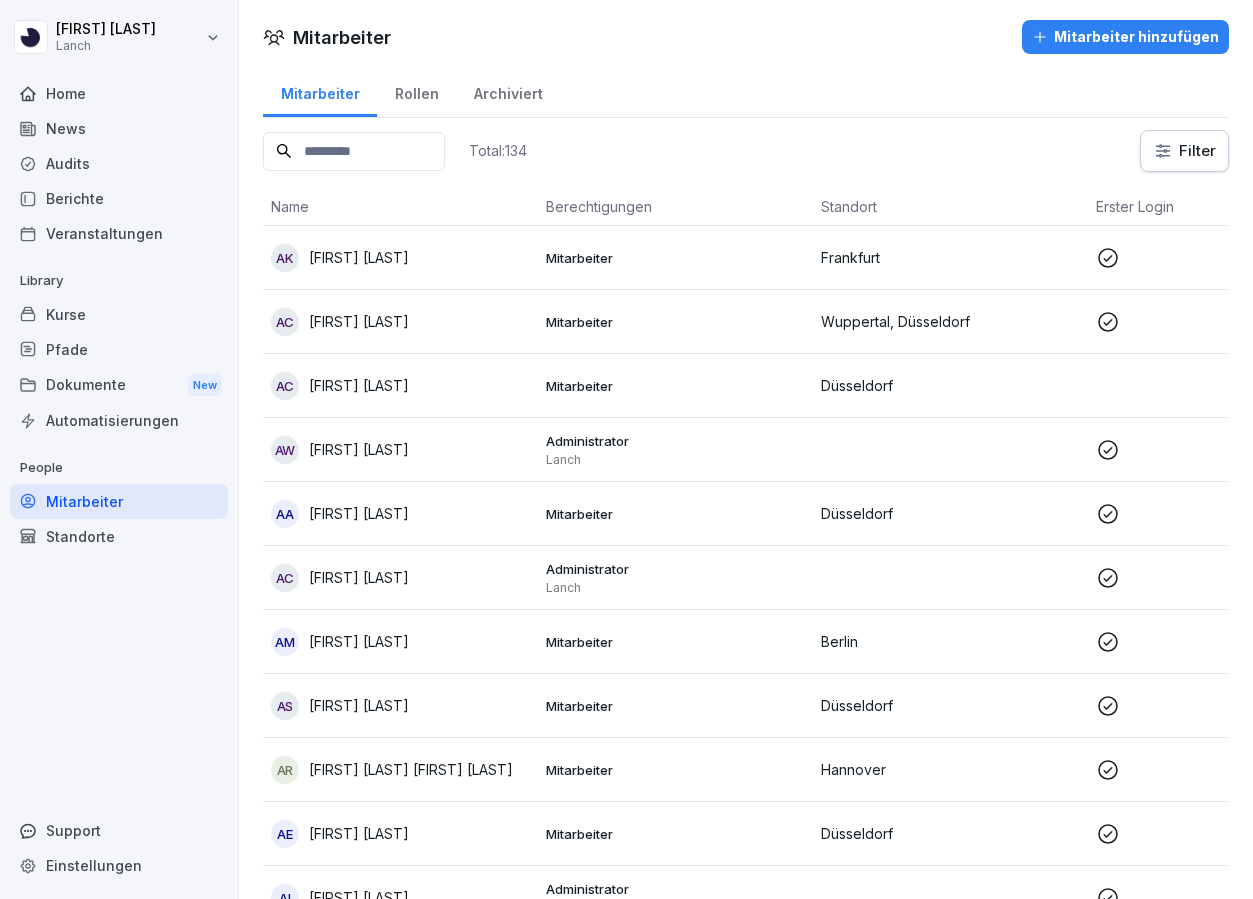 click on "Audits" at bounding box center (119, 163) 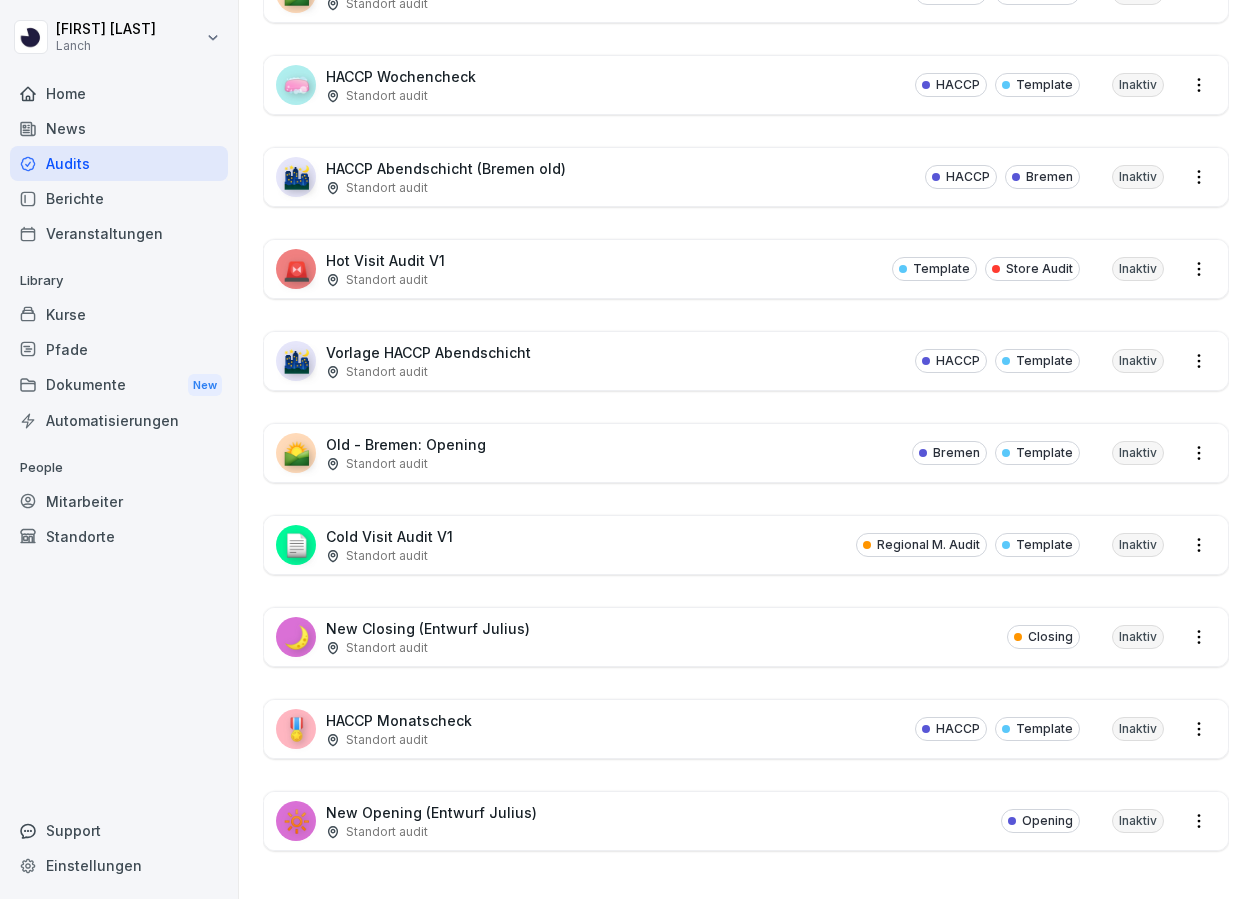 scroll, scrollTop: 595, scrollLeft: 0, axis: vertical 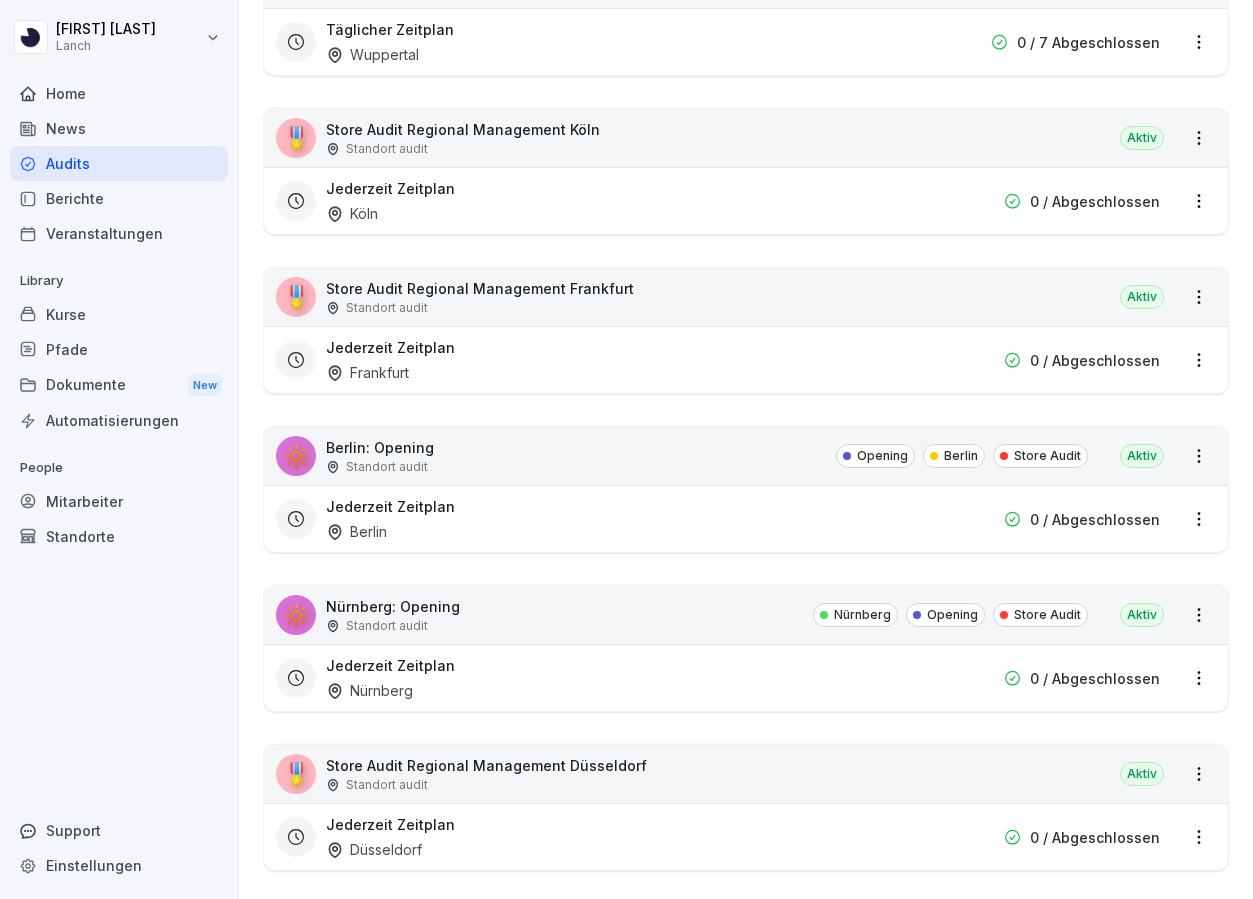 click on "Jederzeit Zeitplan Berlin" at bounding box center [618, 519] 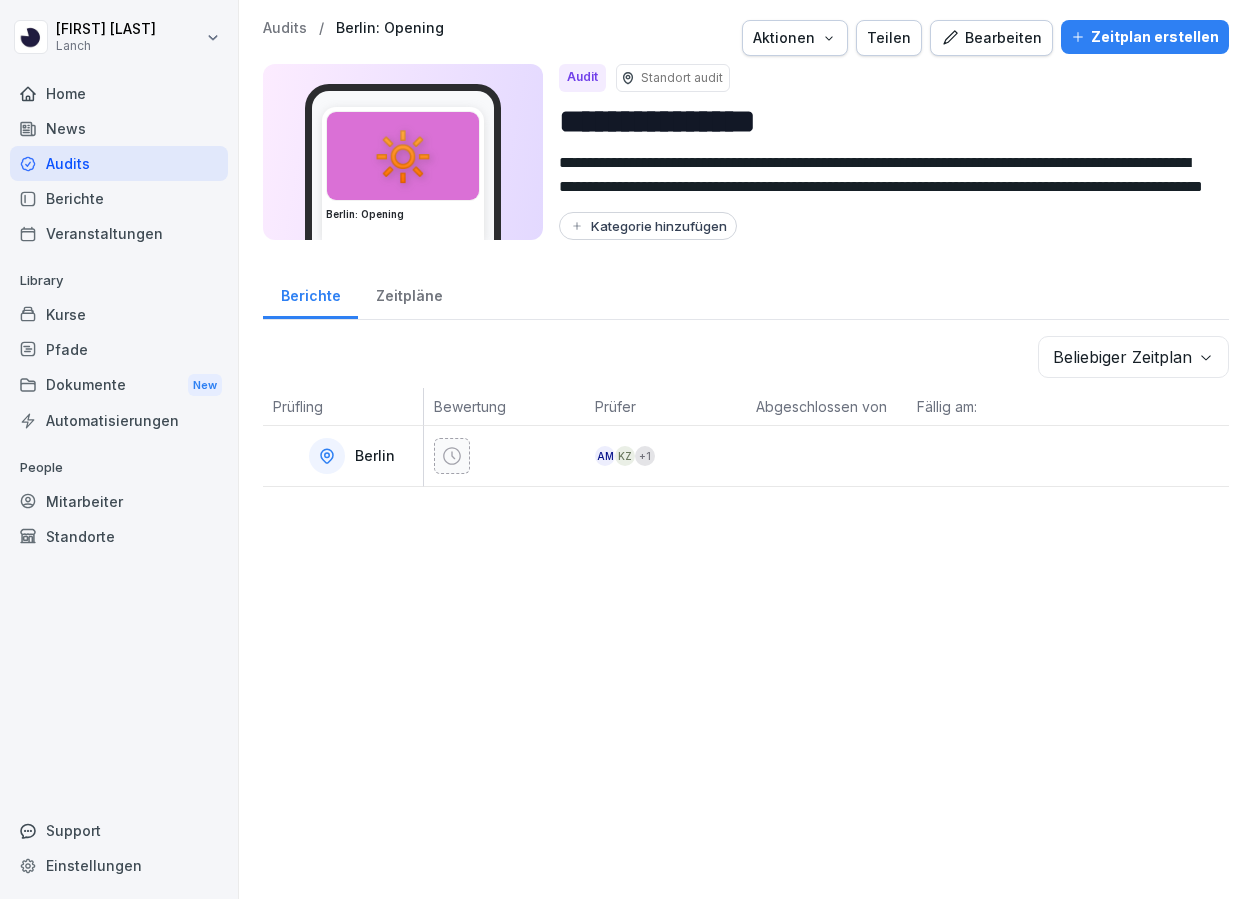 scroll, scrollTop: 0, scrollLeft: 0, axis: both 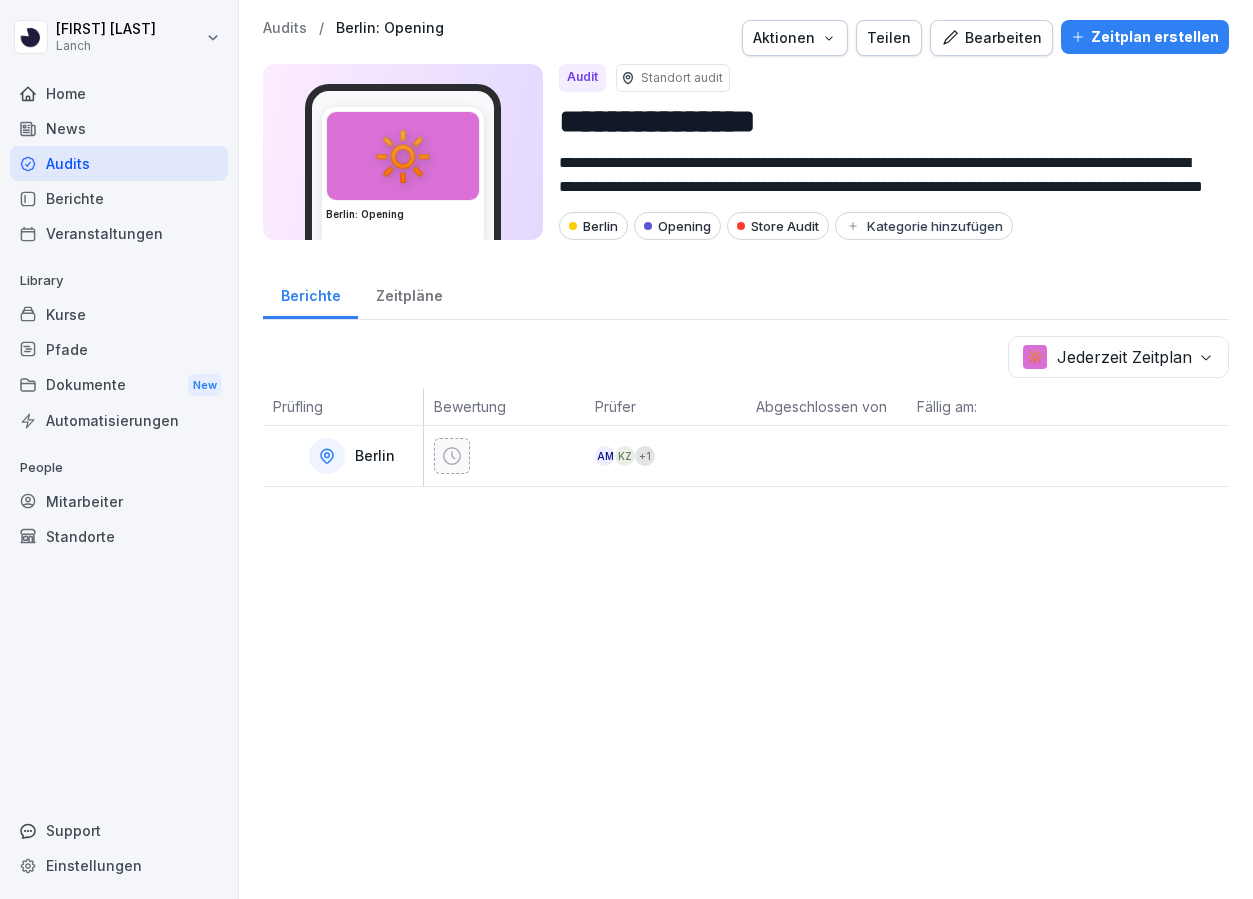 click on "Bearbeiten" at bounding box center [991, 38] 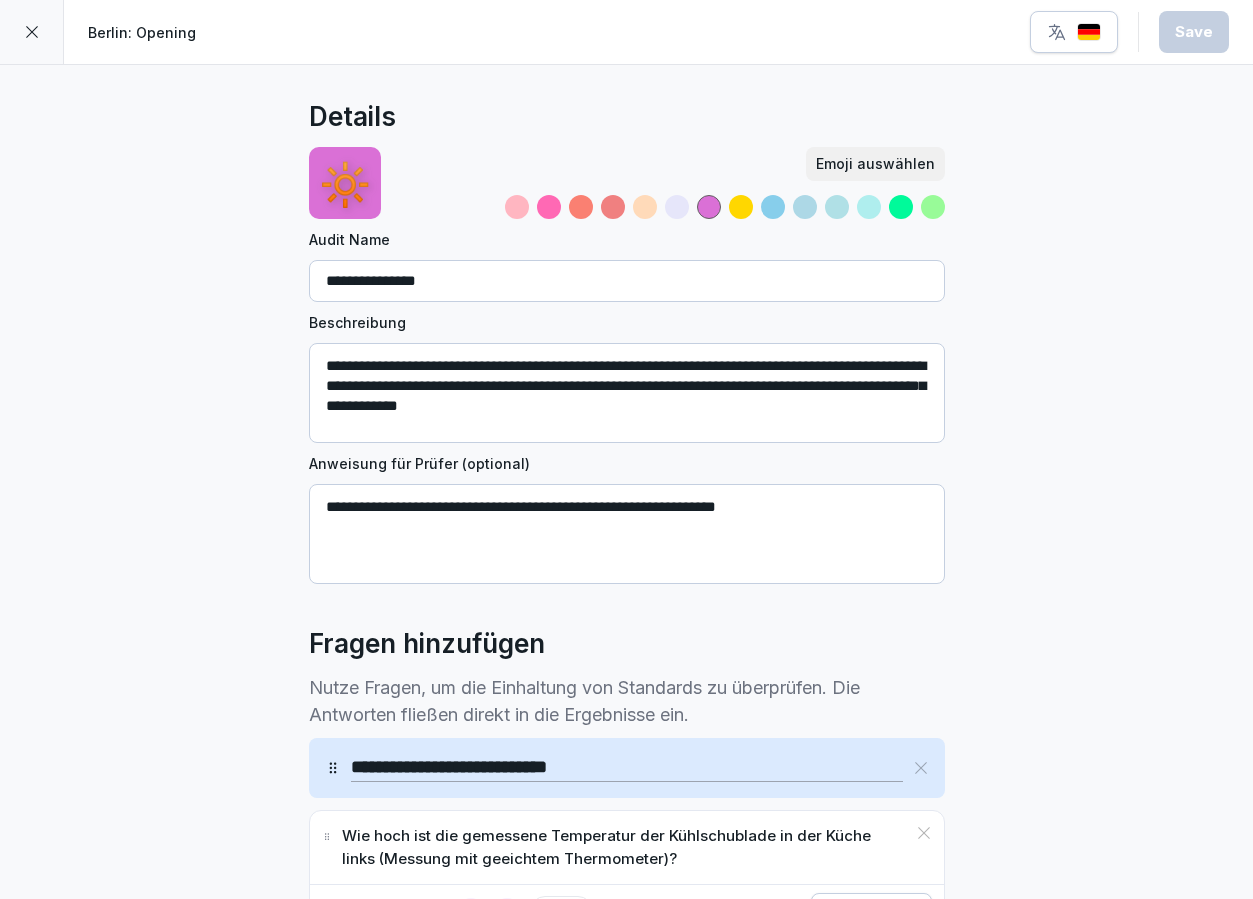 click at bounding box center [32, 32] 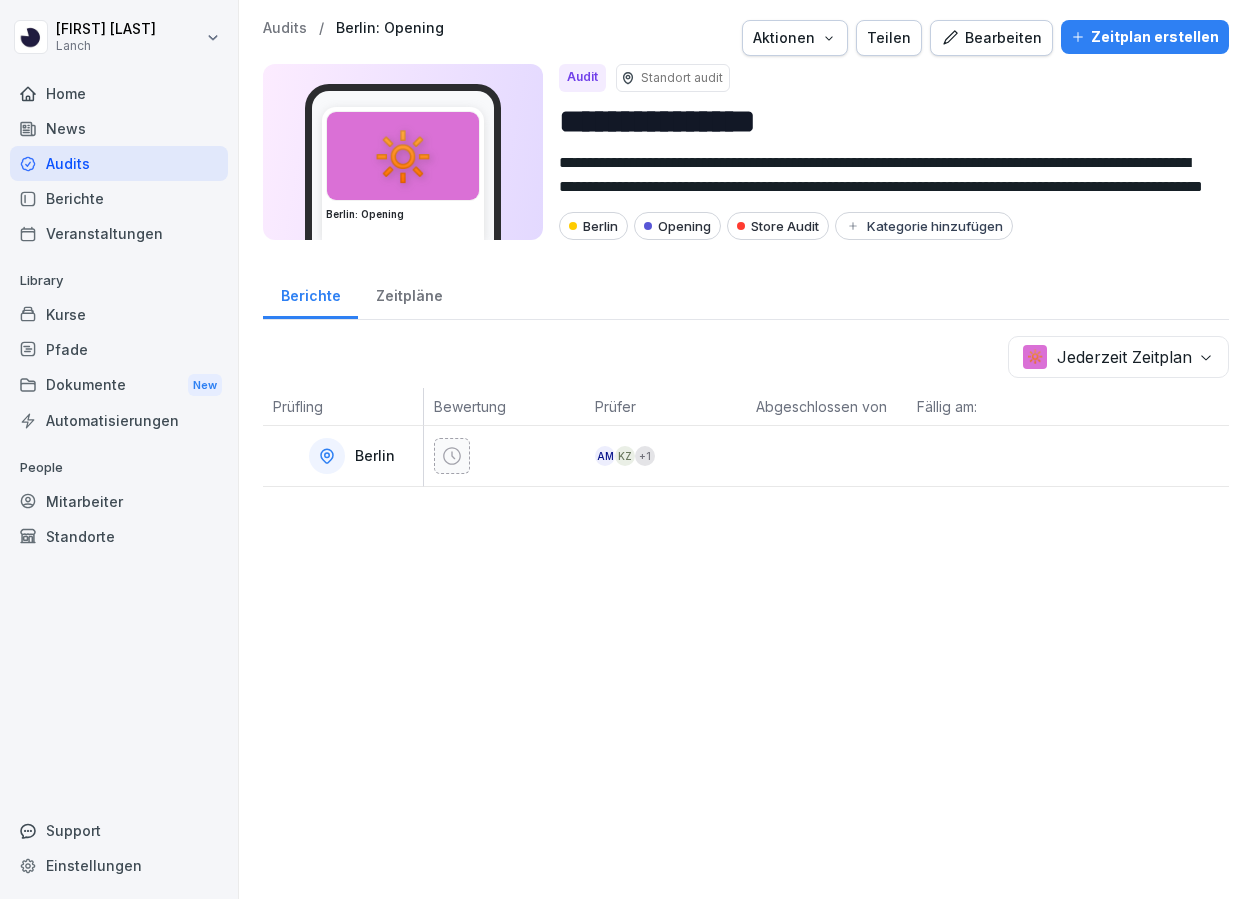 click on "Berlin" at bounding box center [348, 456] 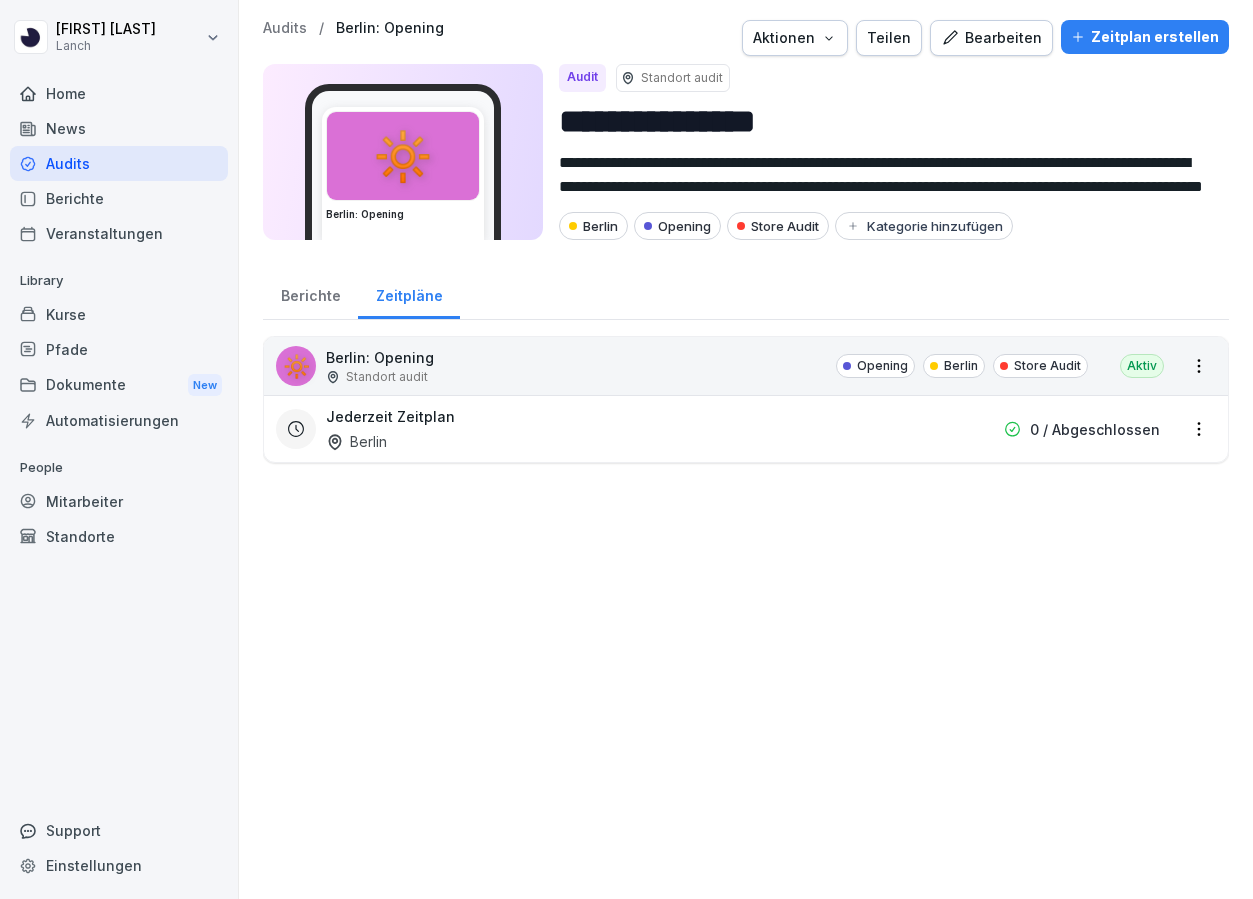 click on "**********" at bounding box center [626, 449] 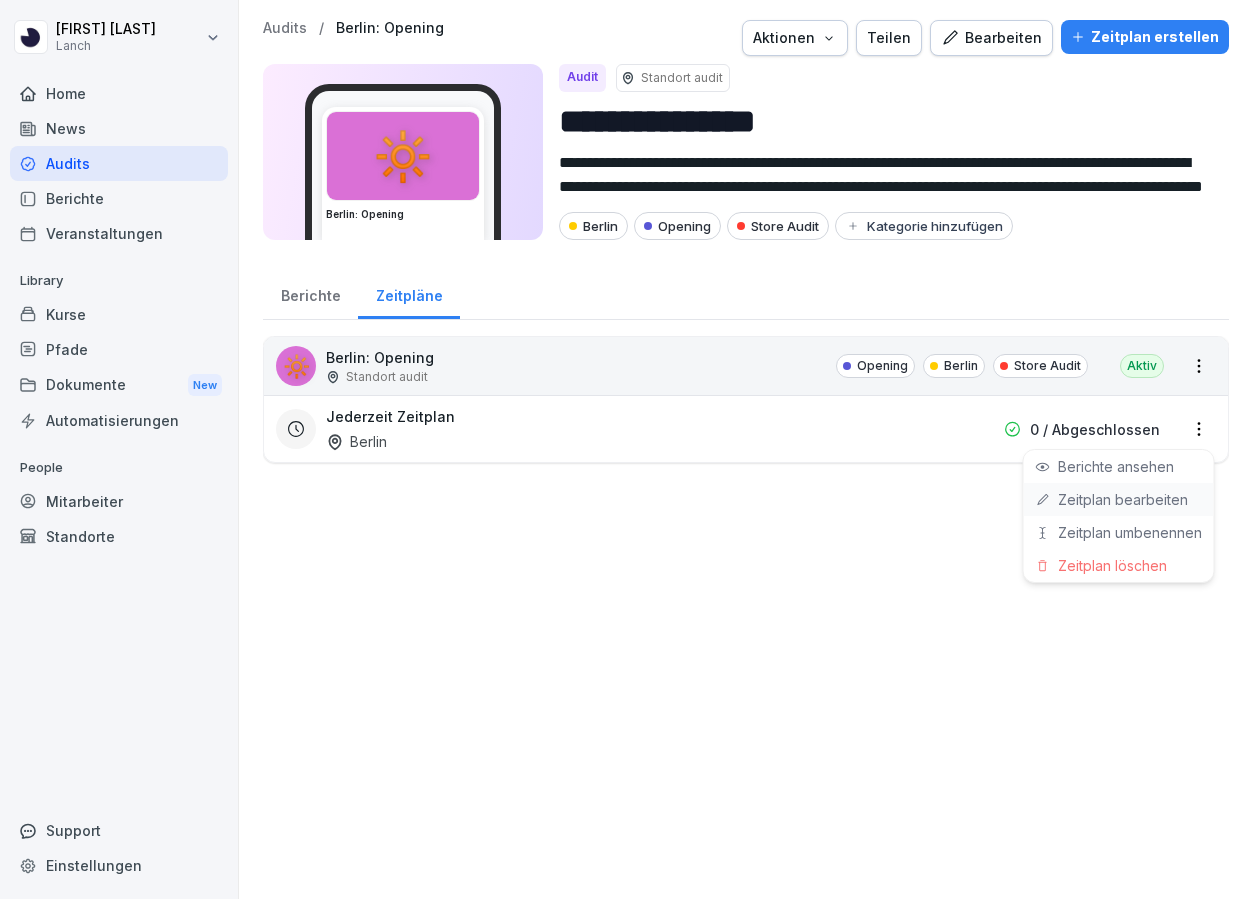 click on "Zeitplan bearbeiten" at bounding box center [1119, 499] 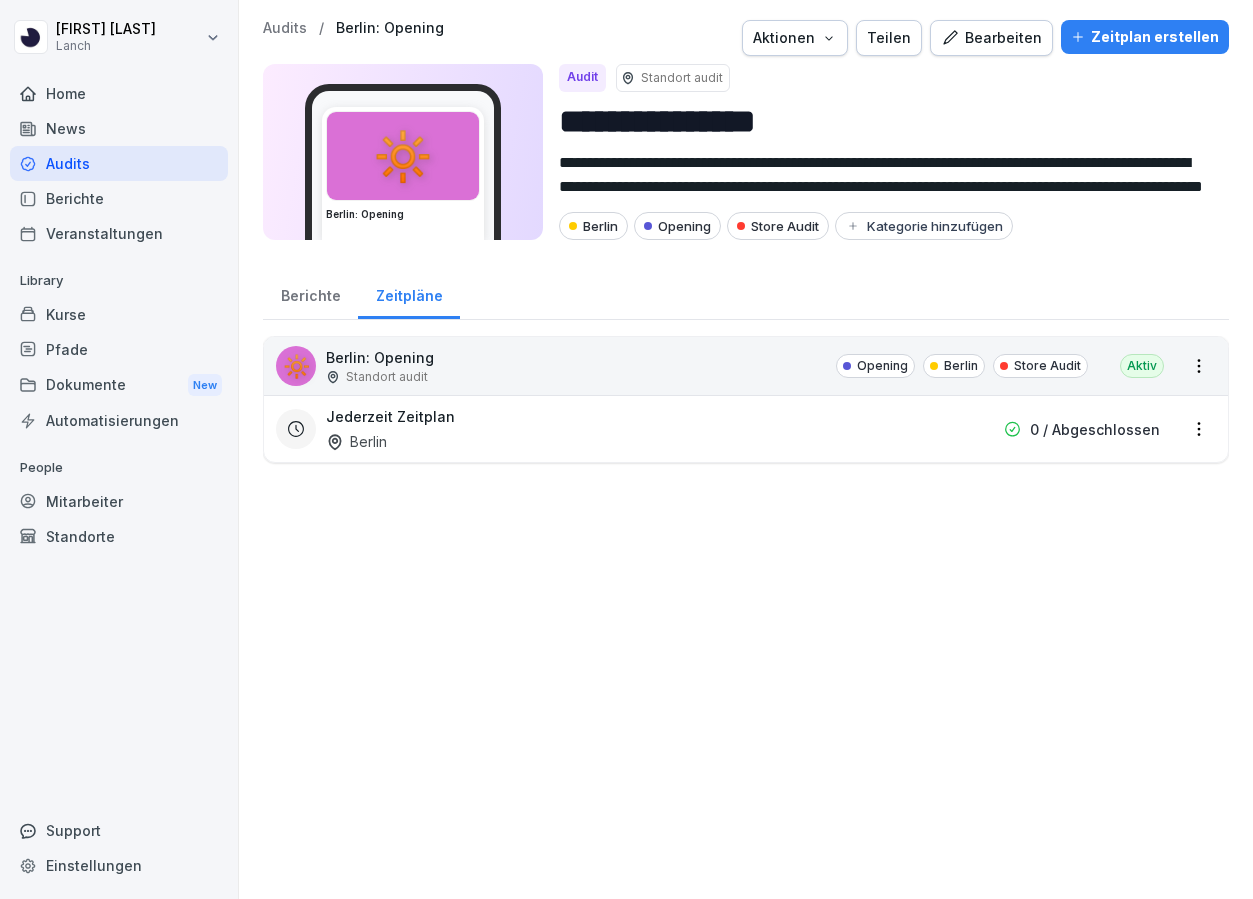 click on "**********" at bounding box center (626, 449) 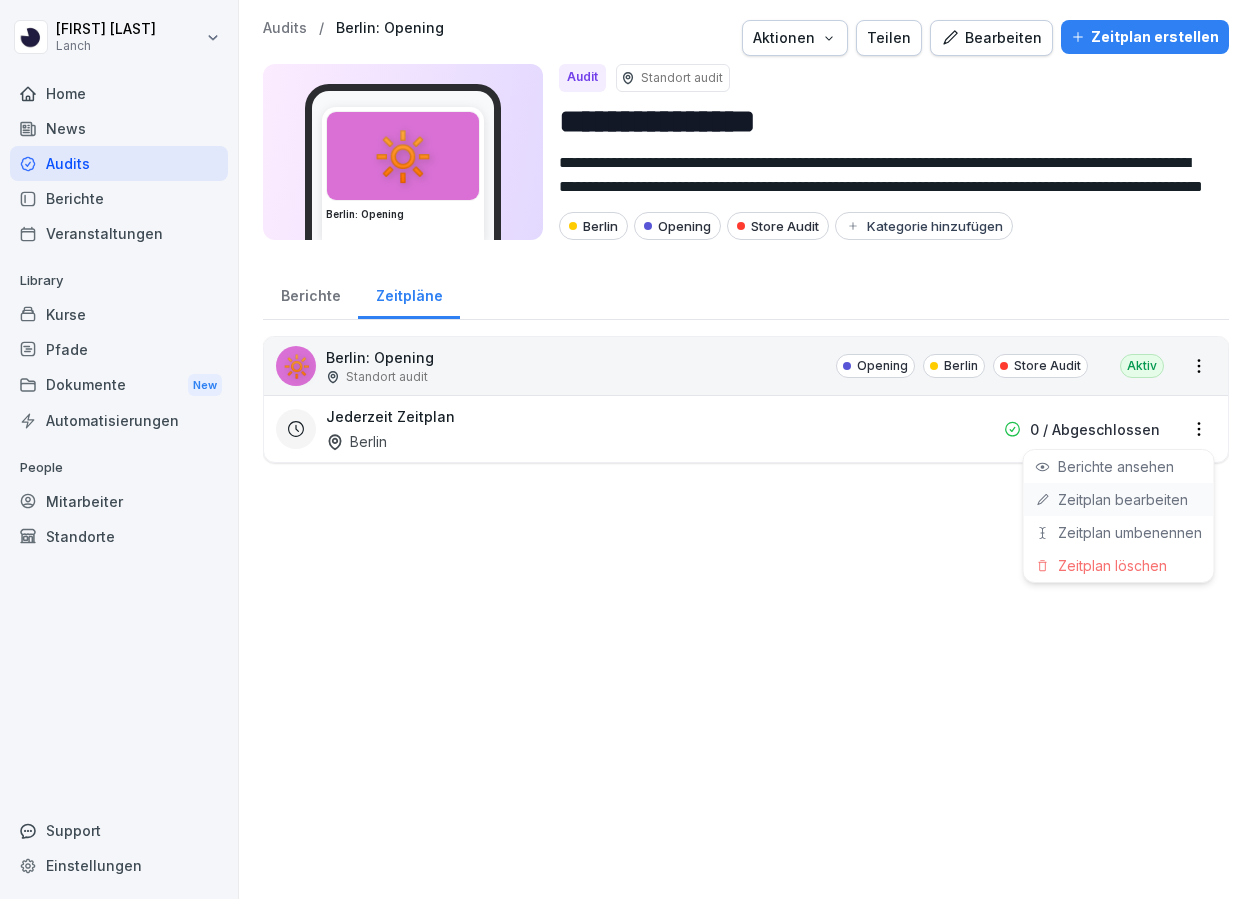 click on "Zeitplan bearbeiten" at bounding box center [0, 0] 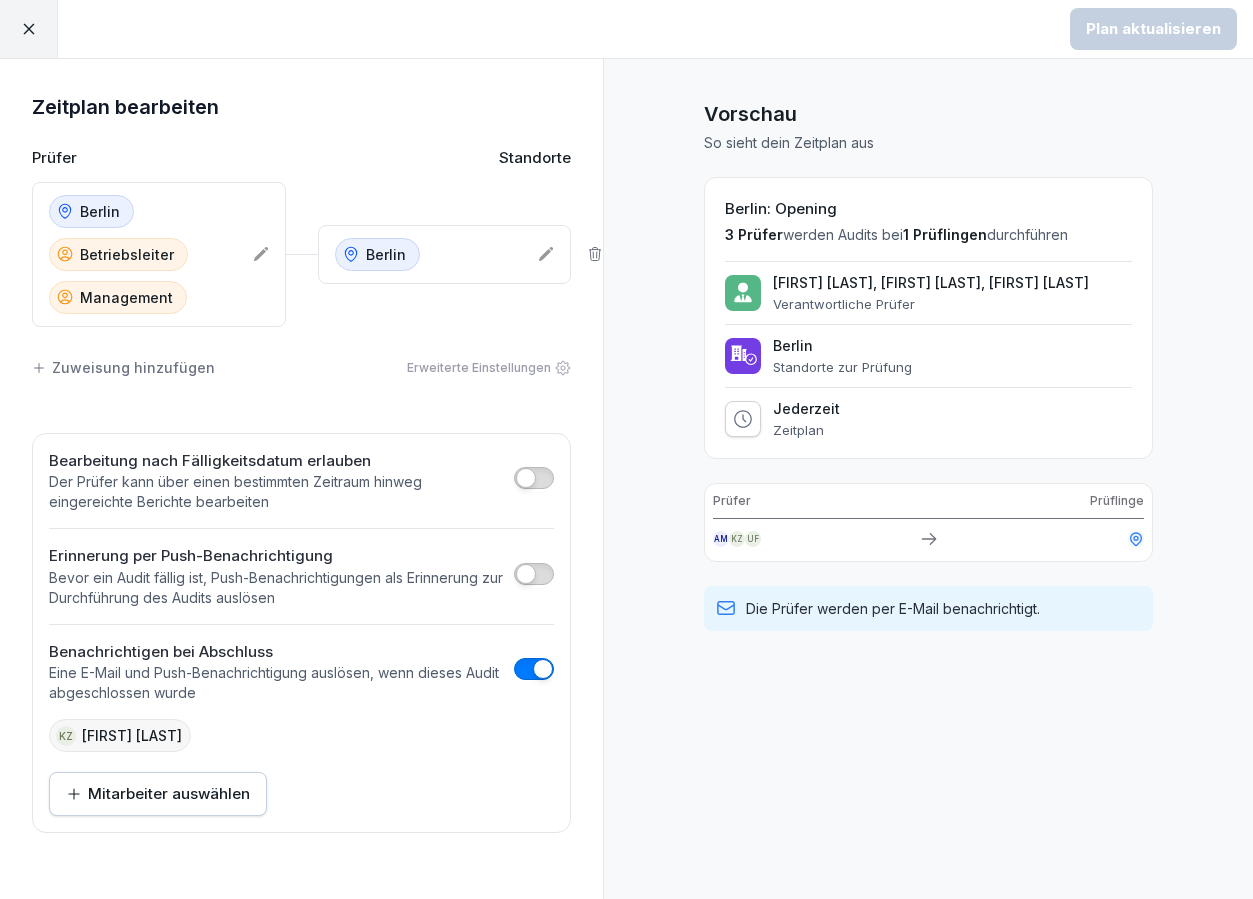 click on "Zuweisung hinzufügen" at bounding box center (123, 367) 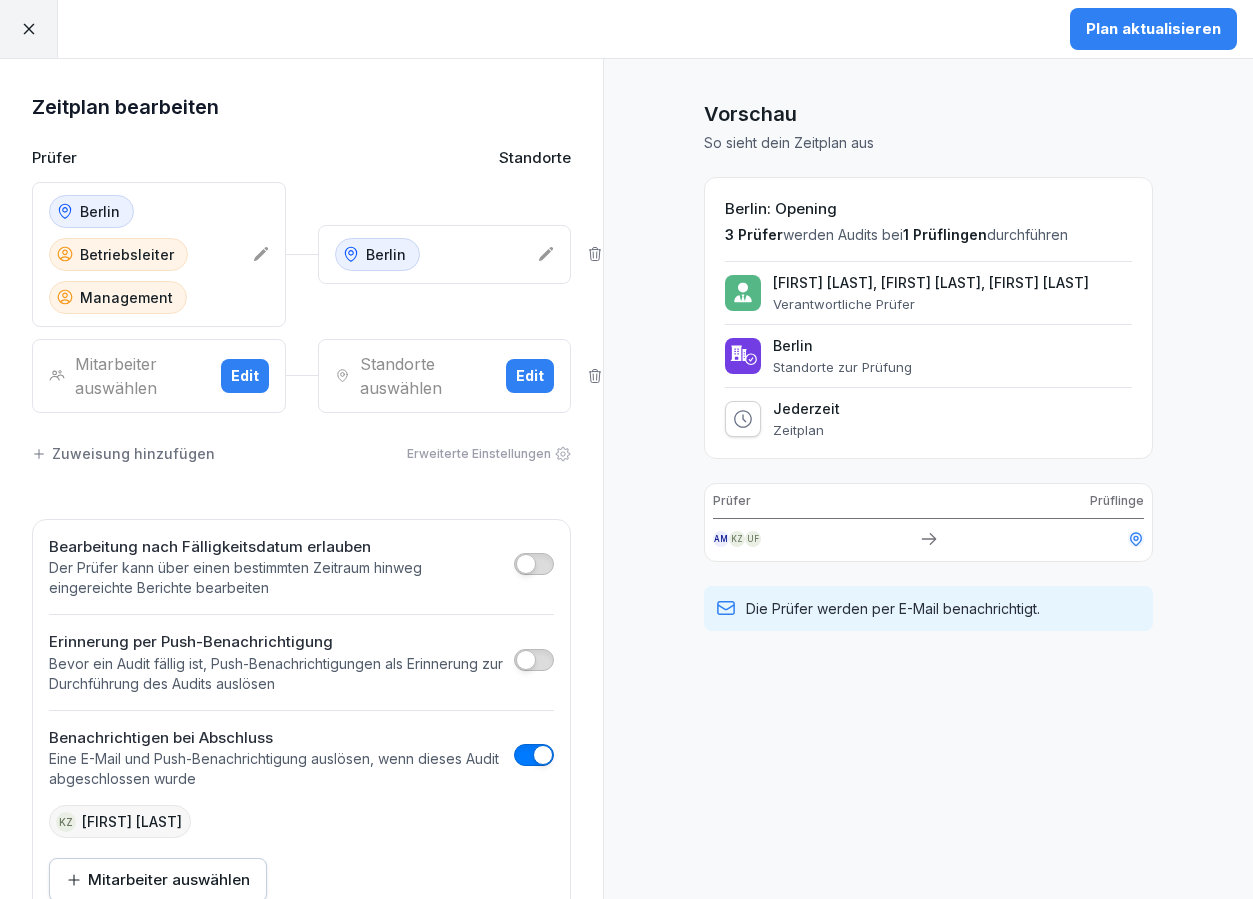 click on "Edit" at bounding box center (245, 376) 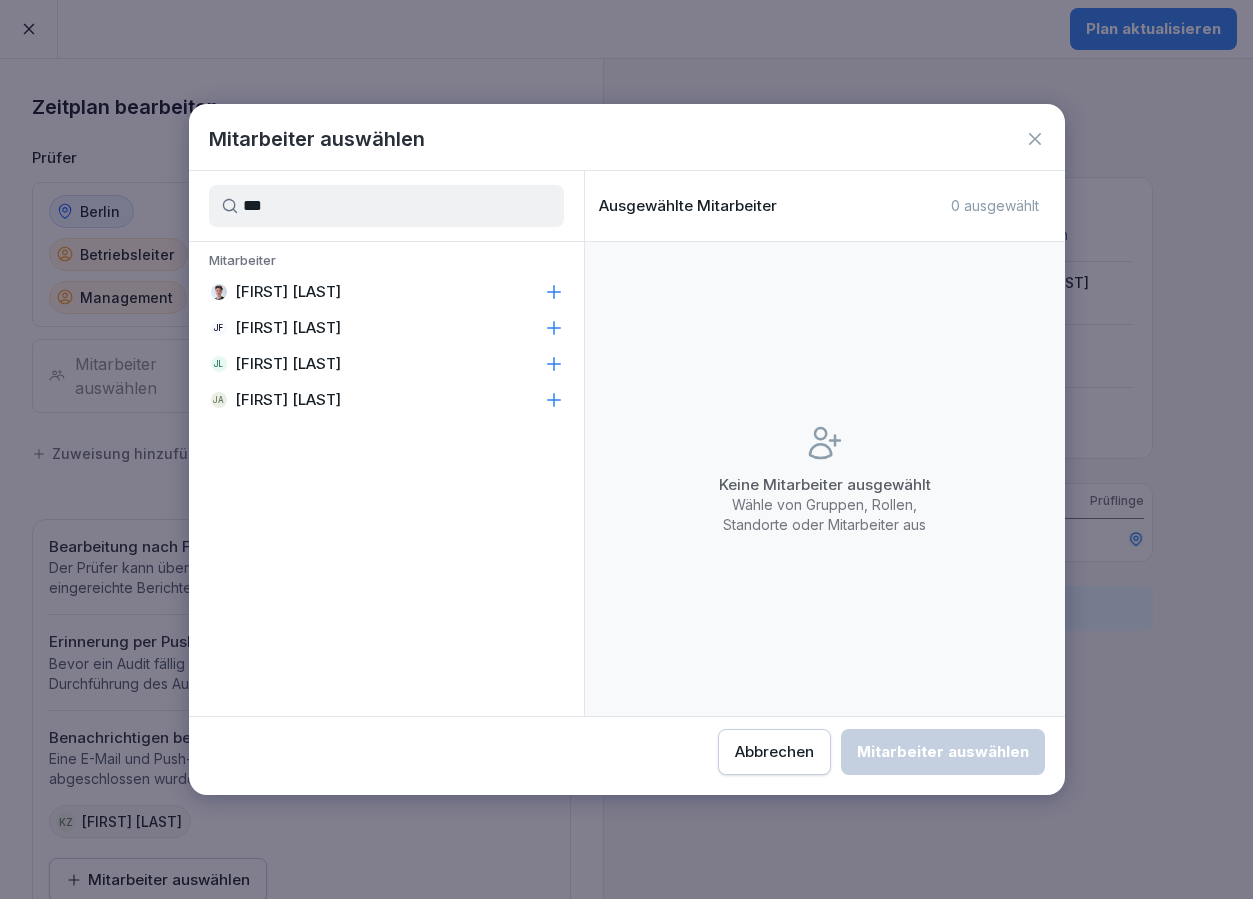 click 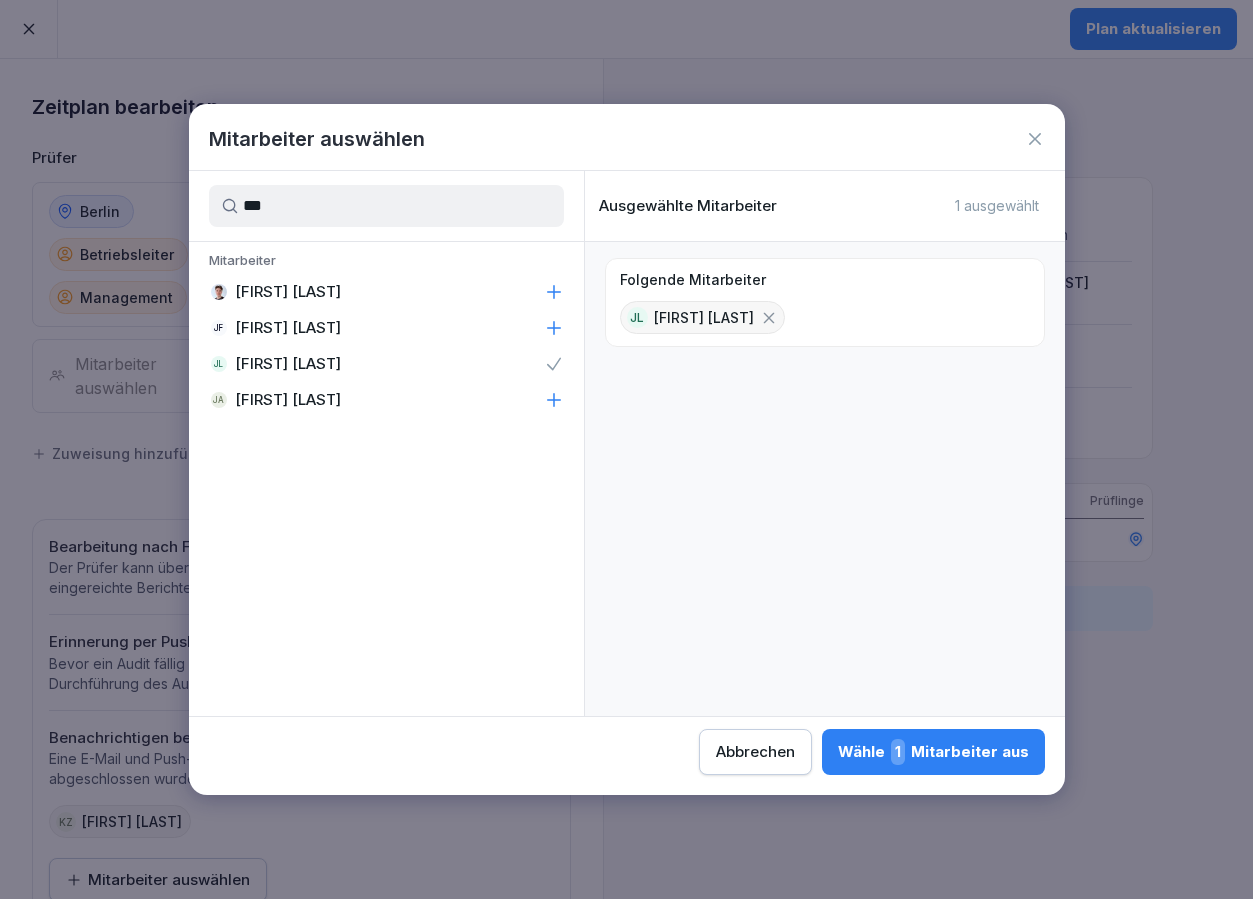 click on "***" at bounding box center [386, 206] 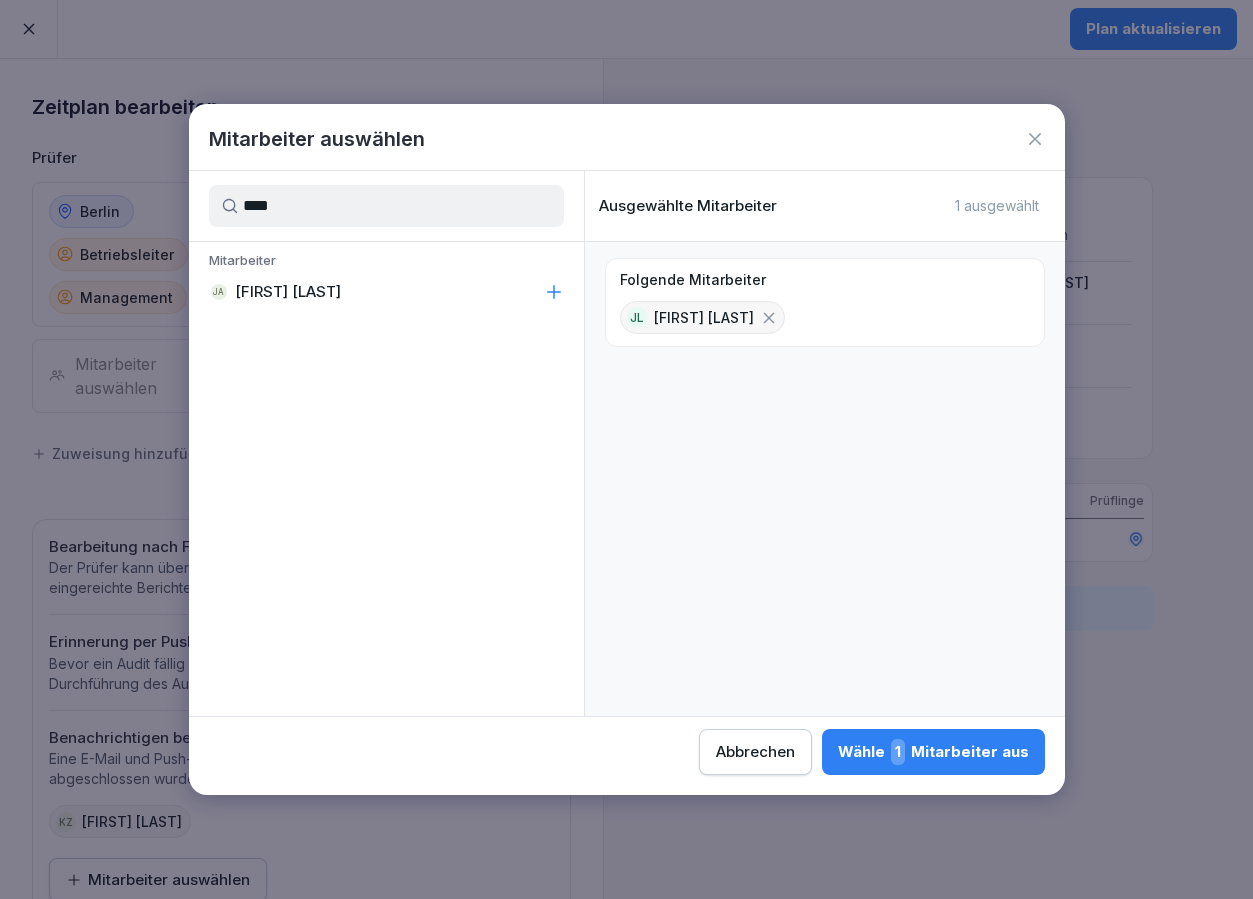 type on "****" 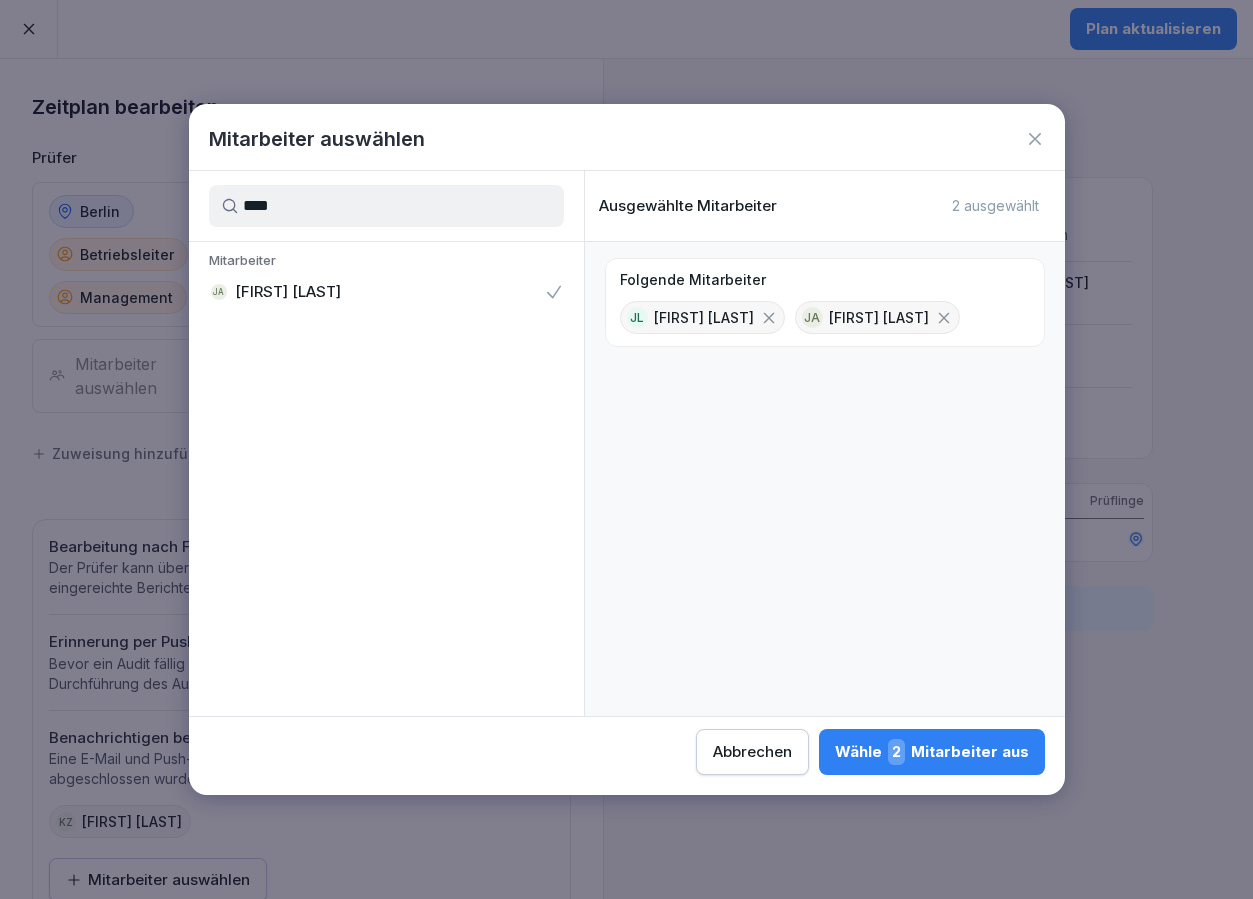 click on "Wähle  2  Mitarbeiter aus" at bounding box center [932, 752] 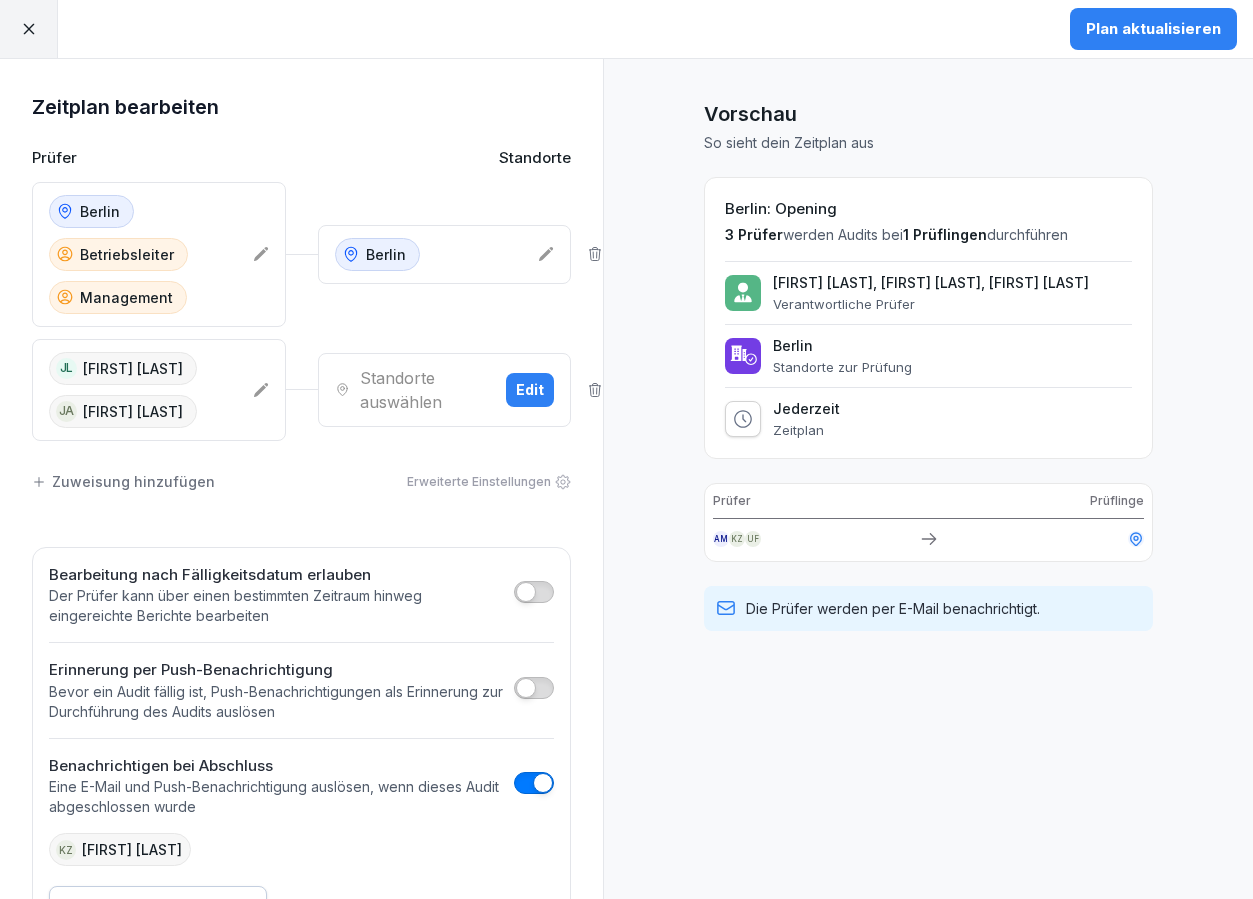 click on "Plan aktualisieren" at bounding box center [1153, 29] 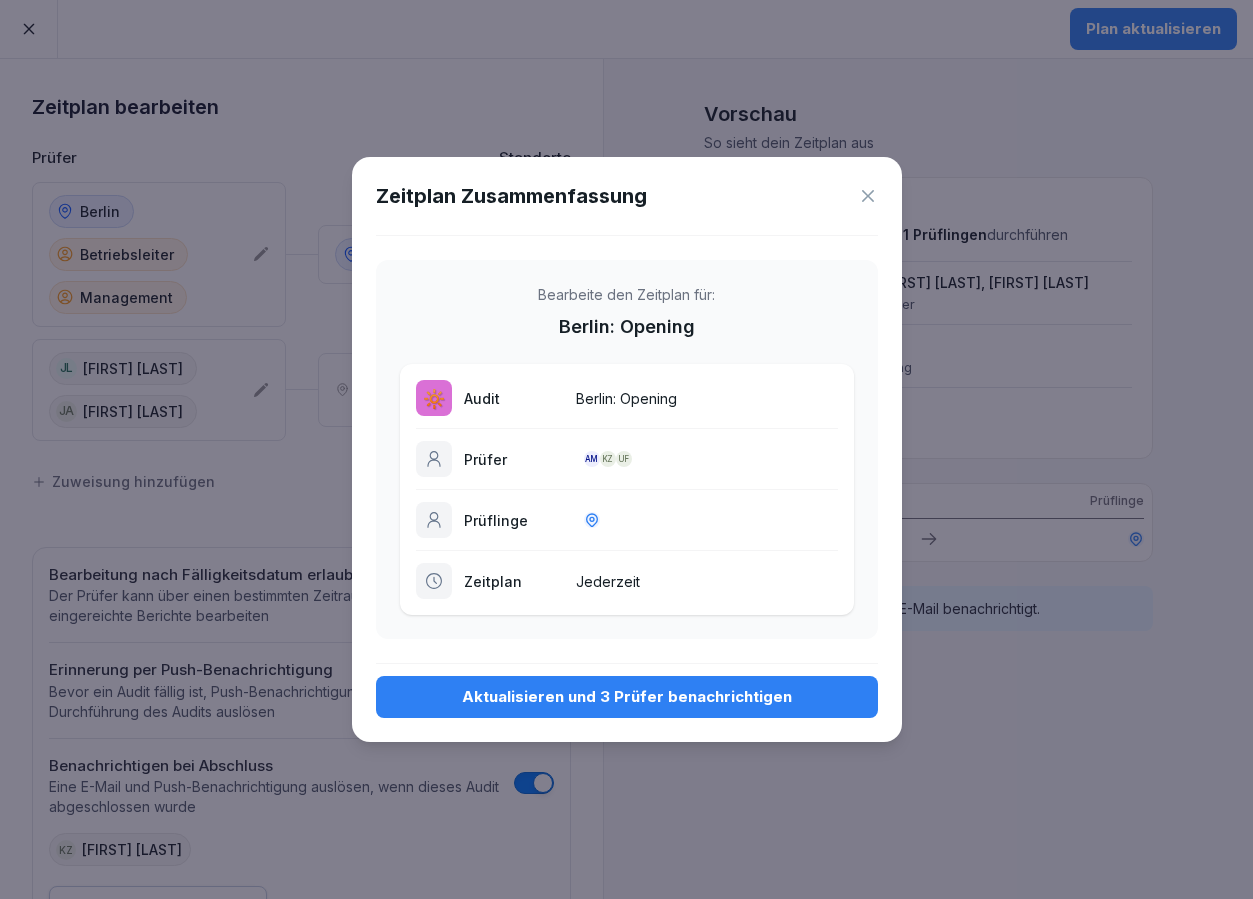 click on "Aktualisieren und 3 Prüfer benachrichtigen" at bounding box center [627, 697] 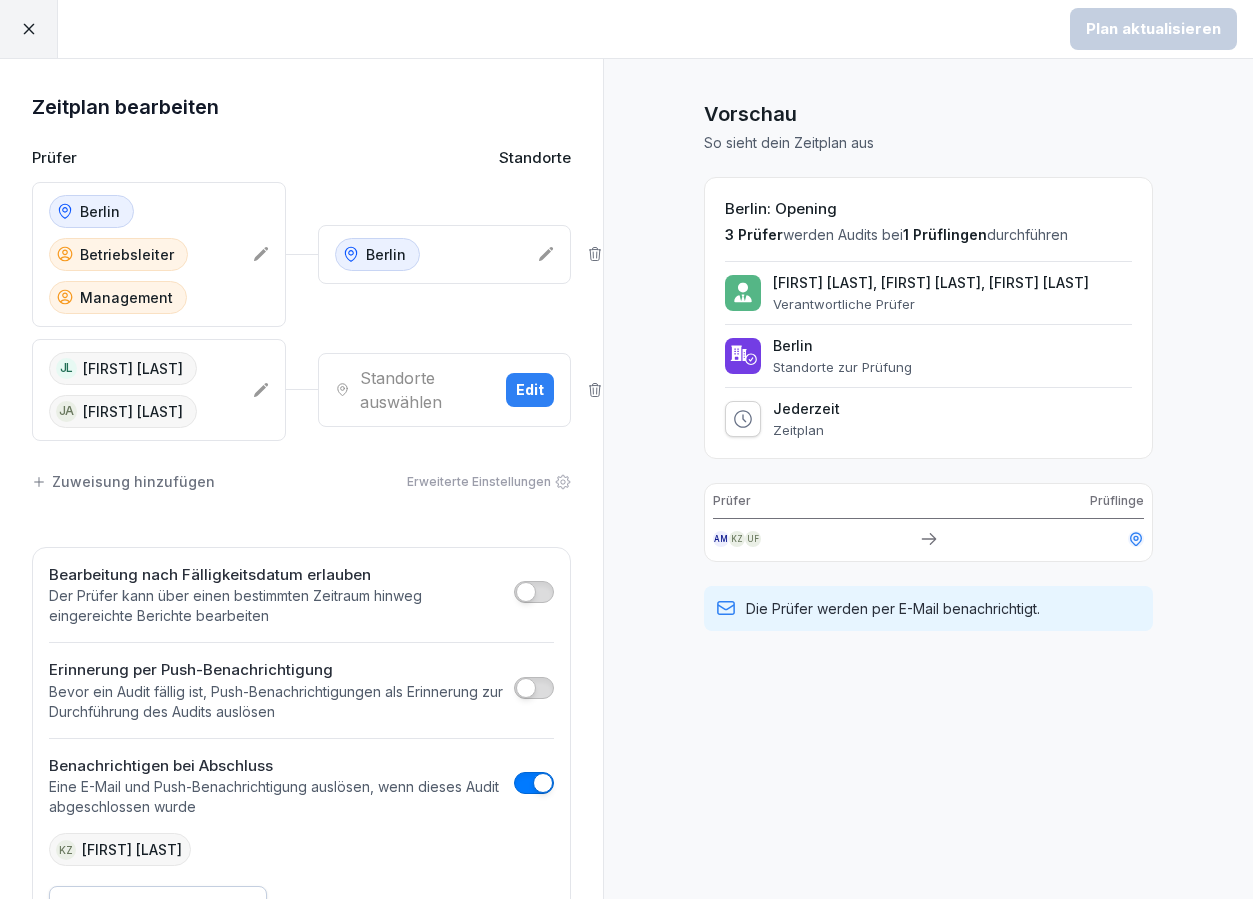 click at bounding box center [29, 29] 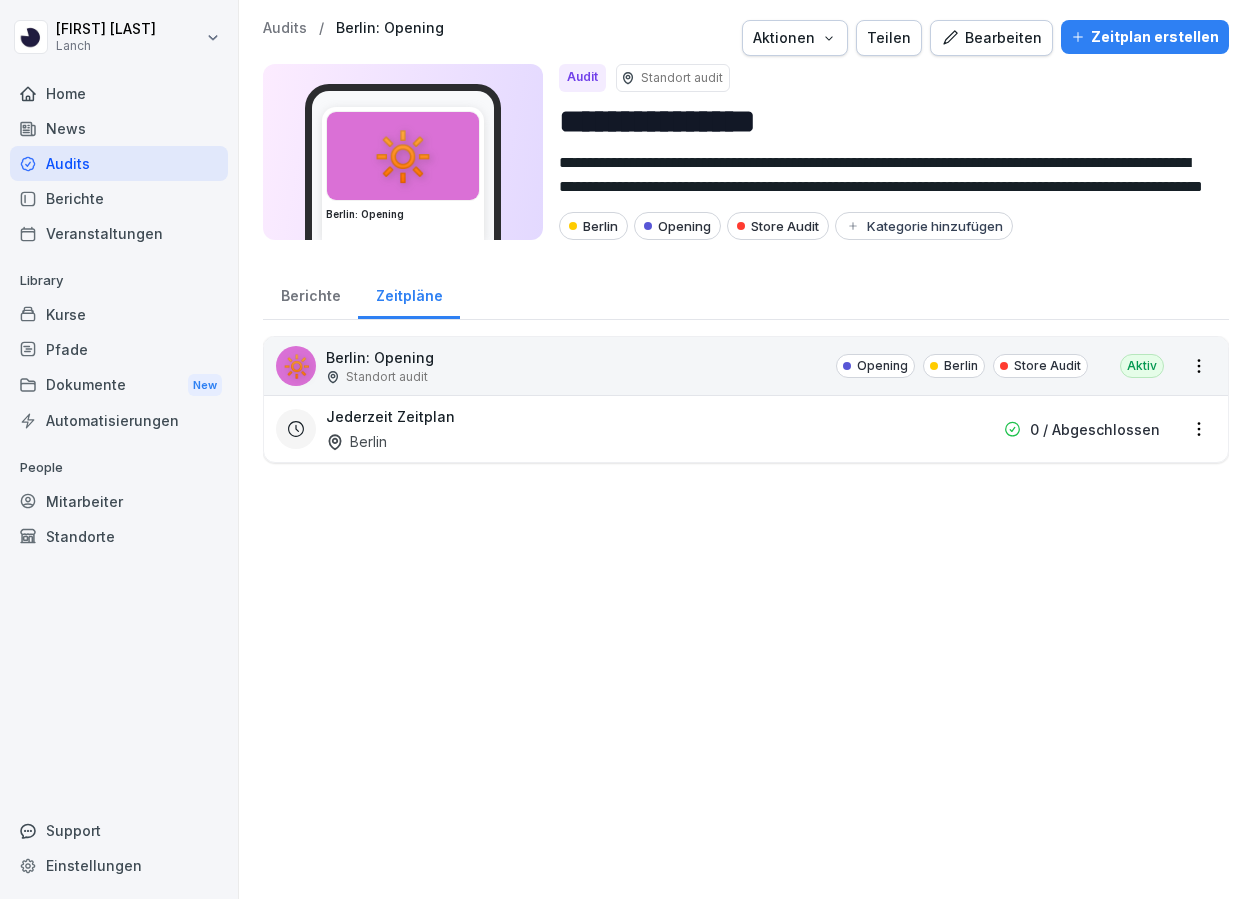 click on "Audits" at bounding box center [119, 163] 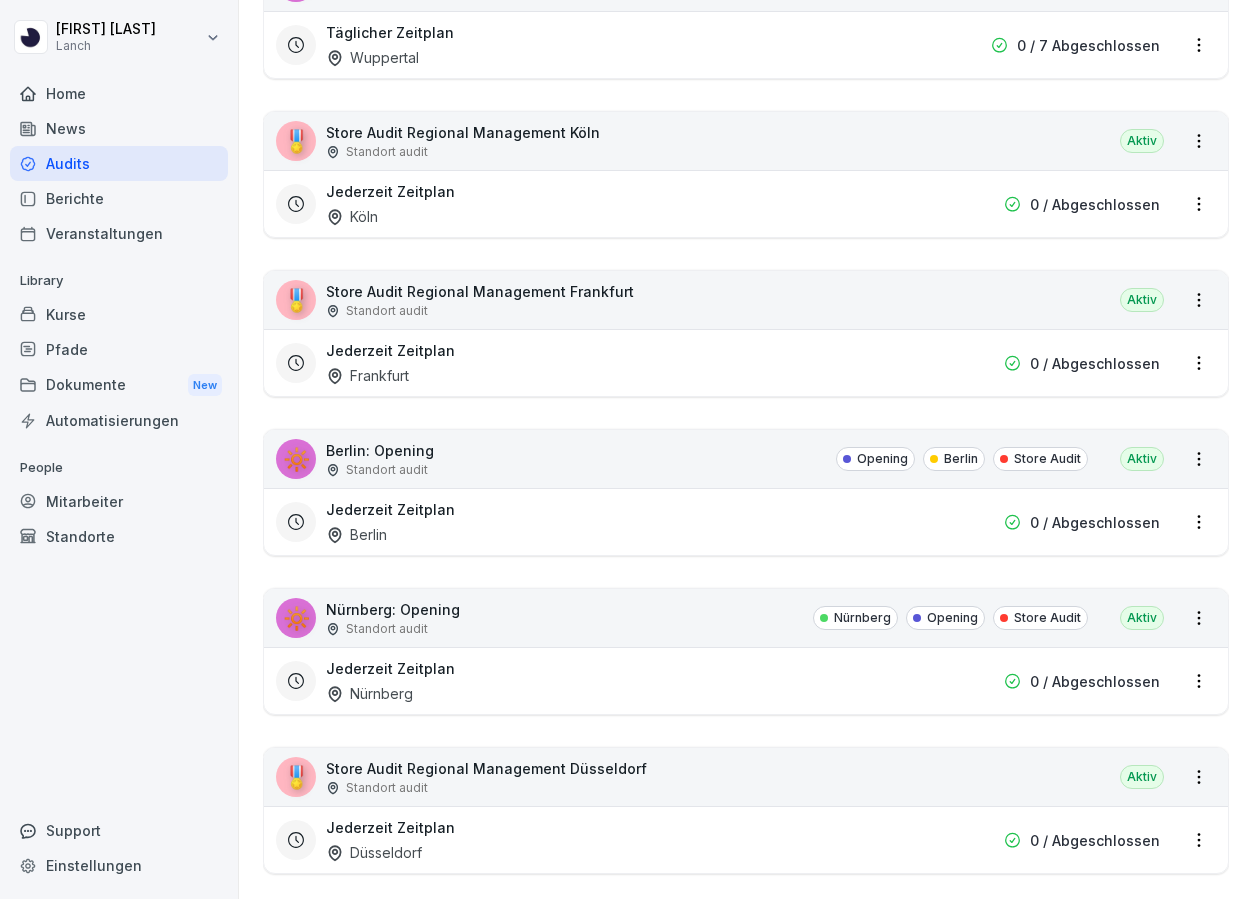scroll, scrollTop: 1705, scrollLeft: 0, axis: vertical 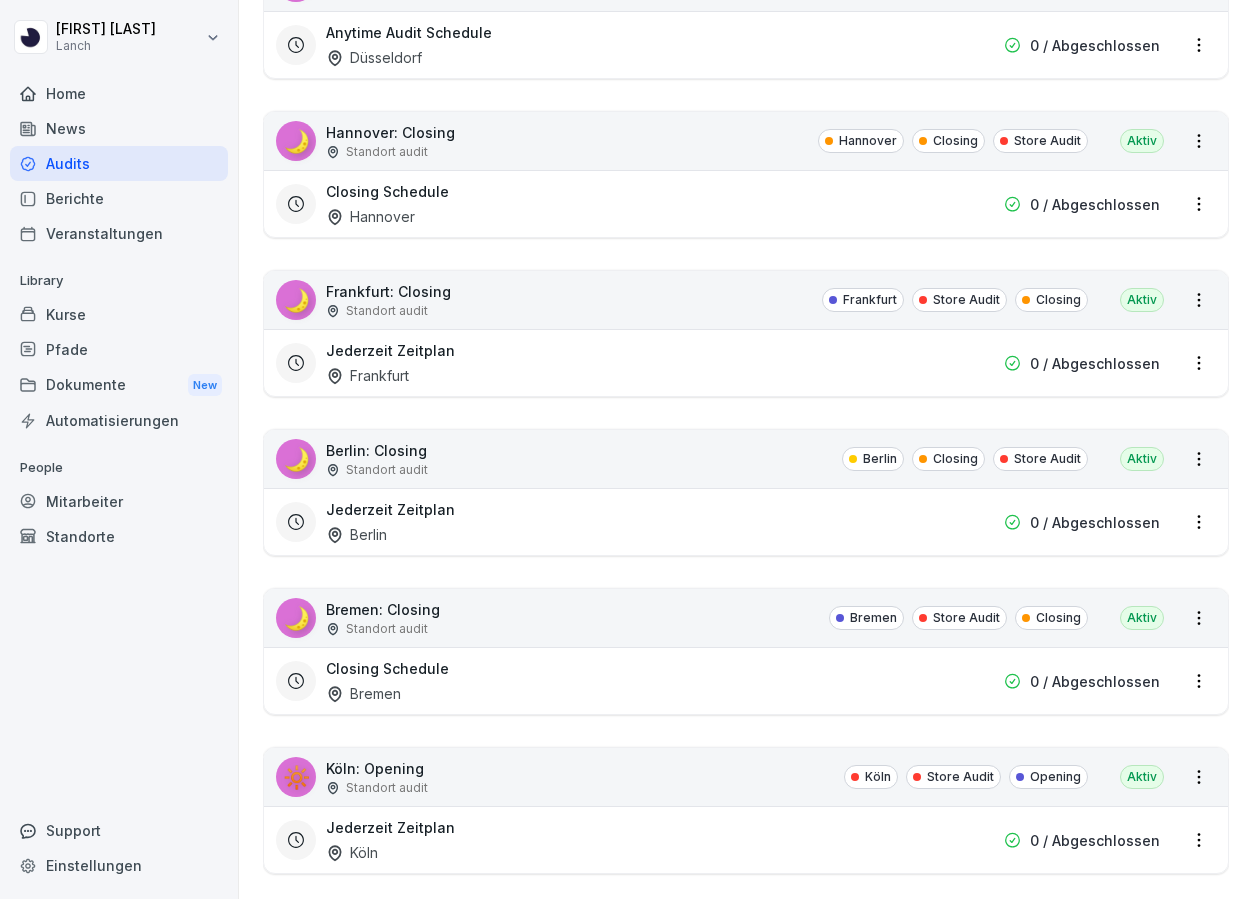 click on "🌙 Berlin: Closing Standort audit Berlin Closing Store Audit Aktiv" at bounding box center (746, 459) 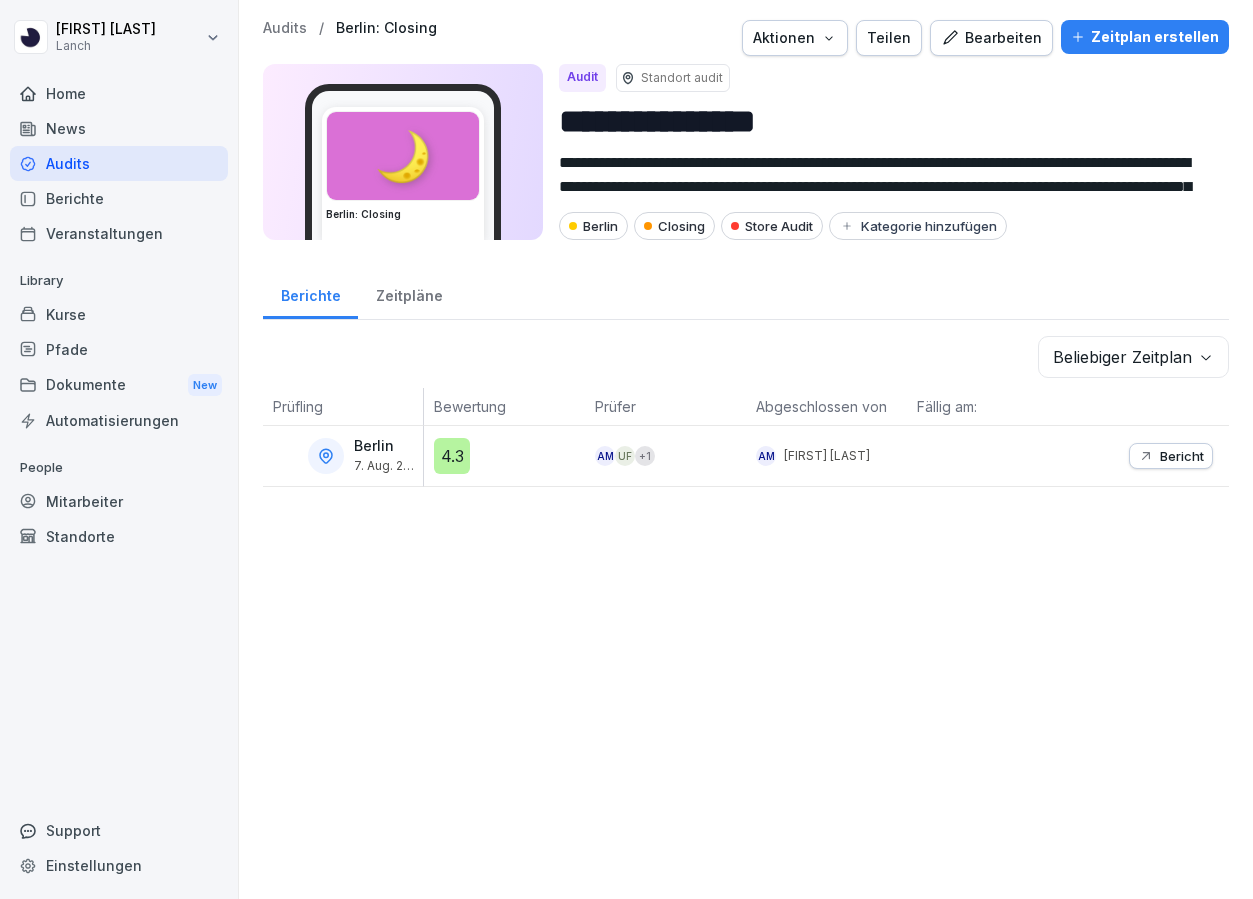 click on "Zeitpläne" at bounding box center [409, 293] 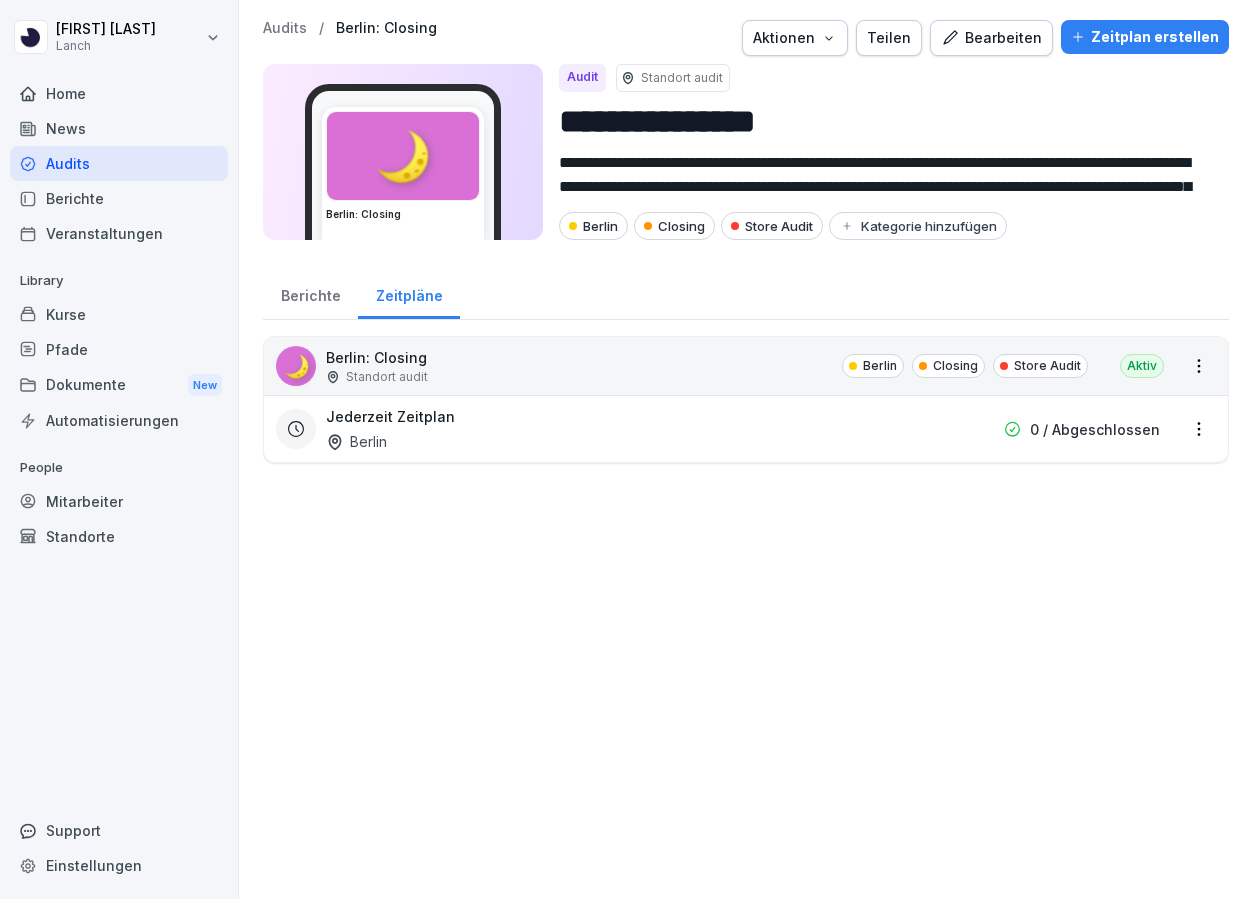 click on "Jederzeit Zeitplan Berlin 0 /  Abgeschlossen" at bounding box center [746, 428] 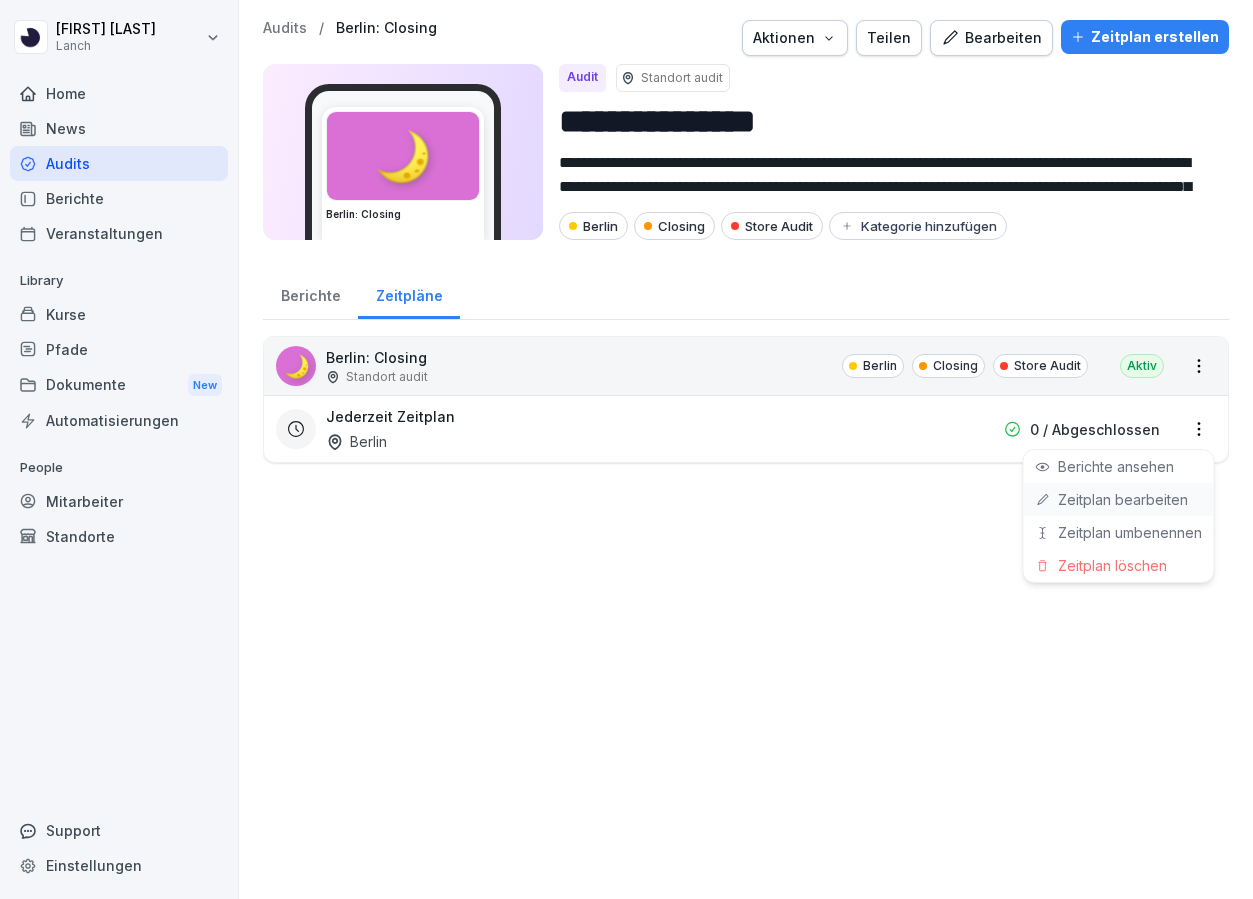 click on "Zeitplan bearbeiten" at bounding box center (0, 0) 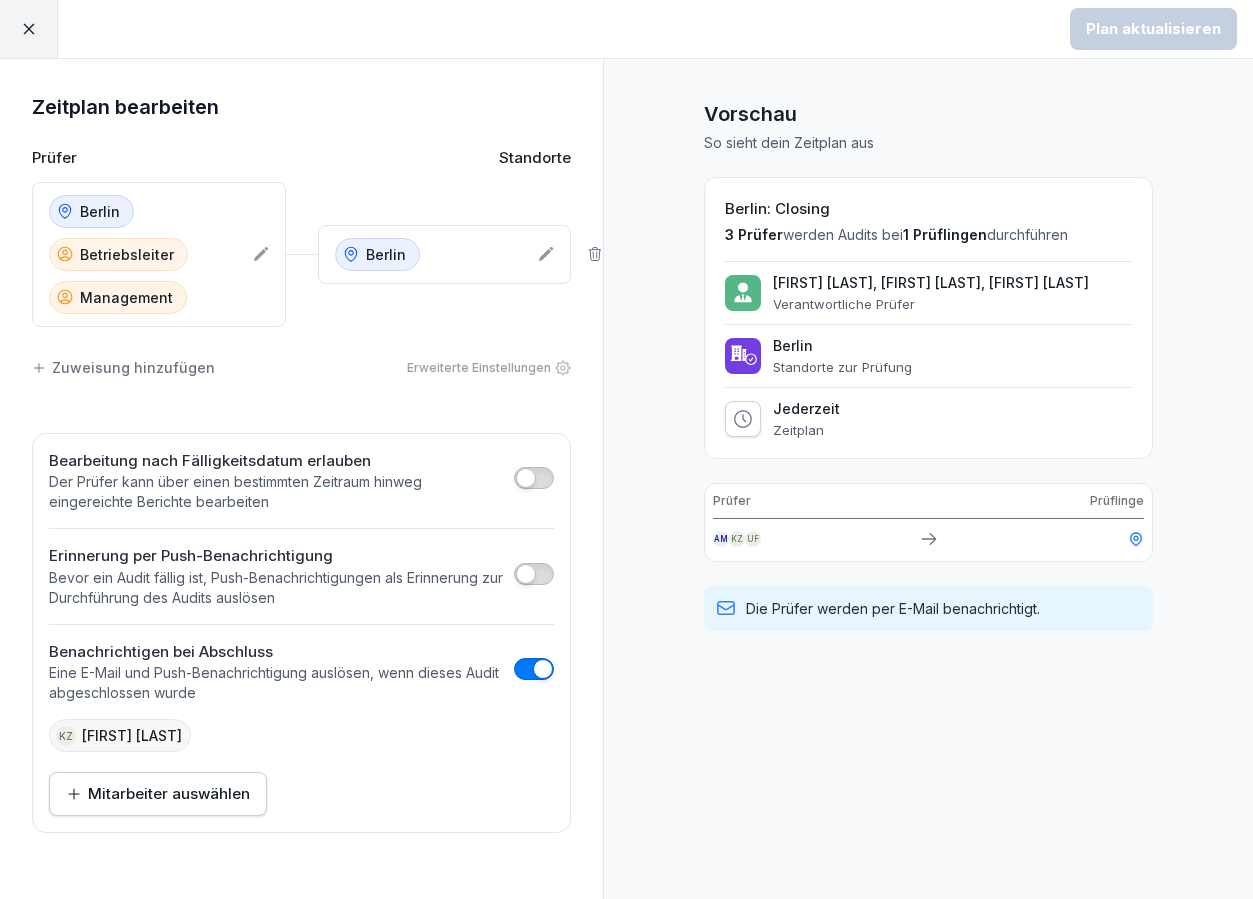 click on "Zuweisung hinzufügen" at bounding box center [123, 367] 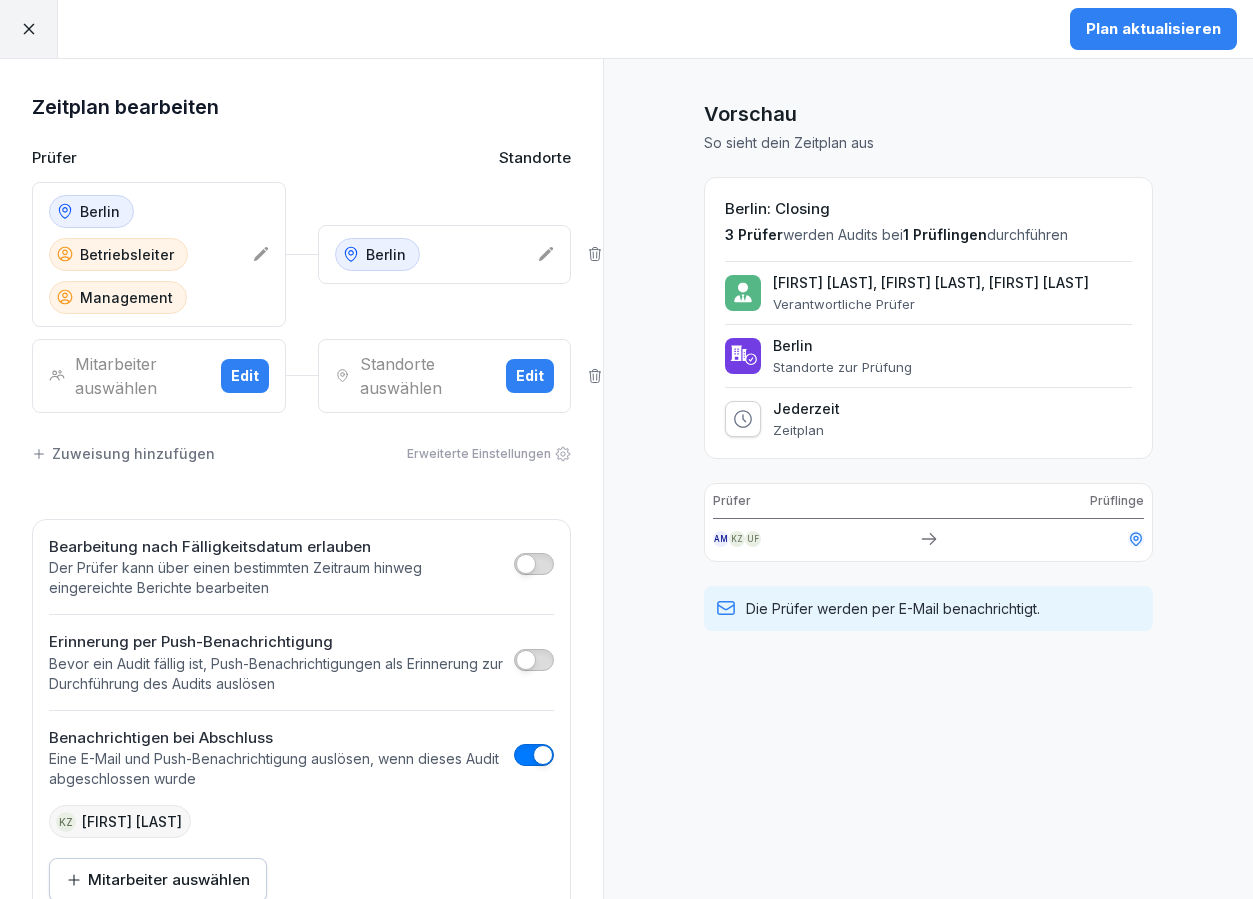 click on "Edit" at bounding box center (245, 376) 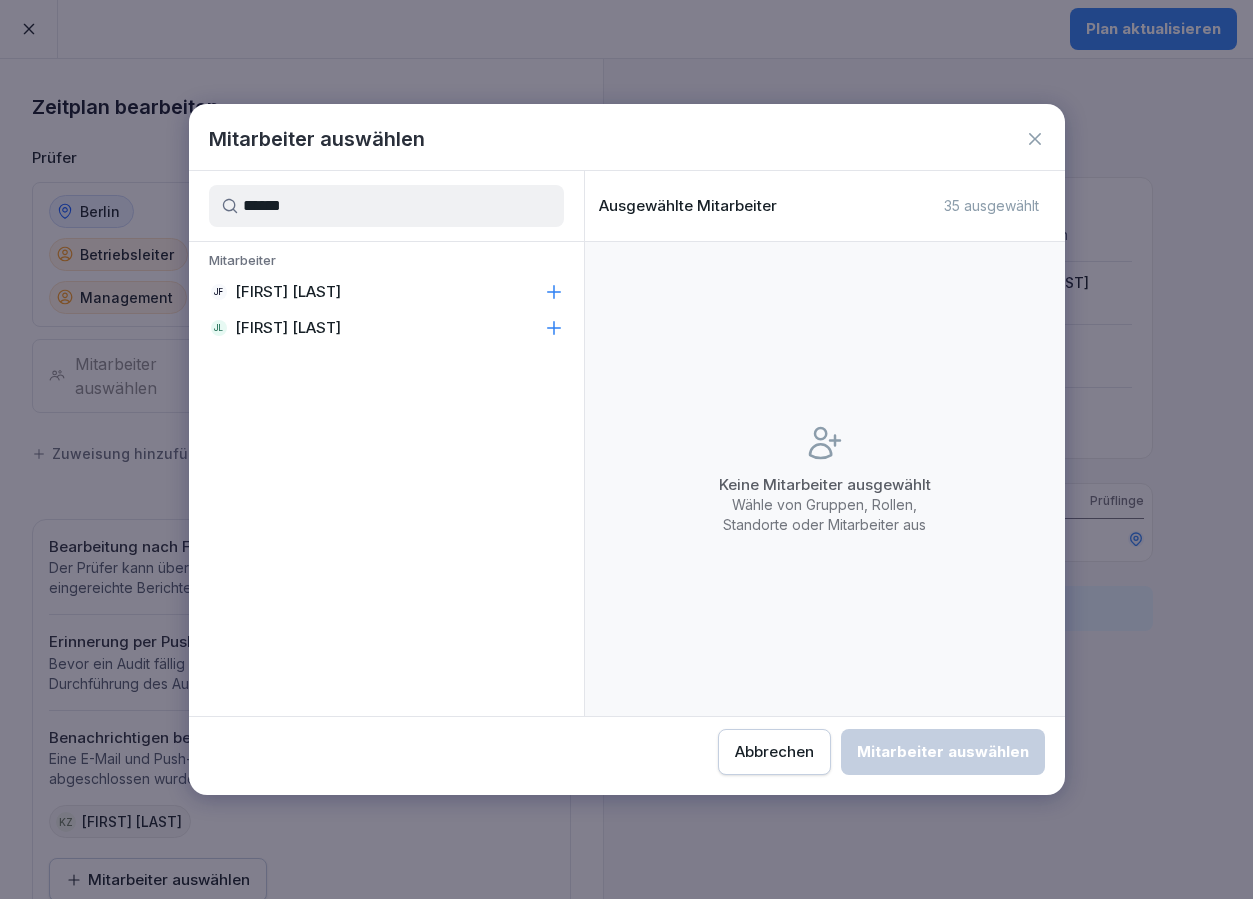click 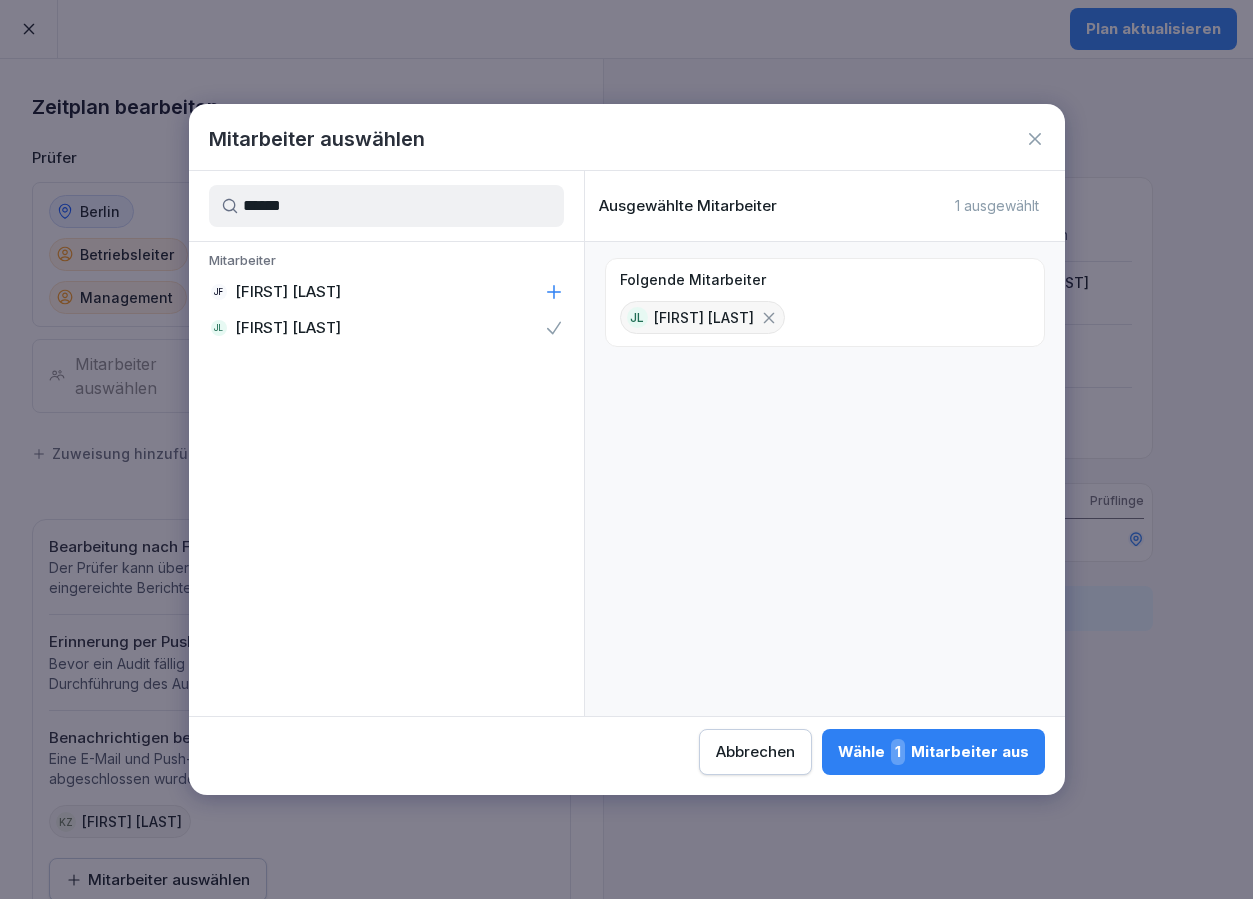 click on "******" at bounding box center (386, 206) 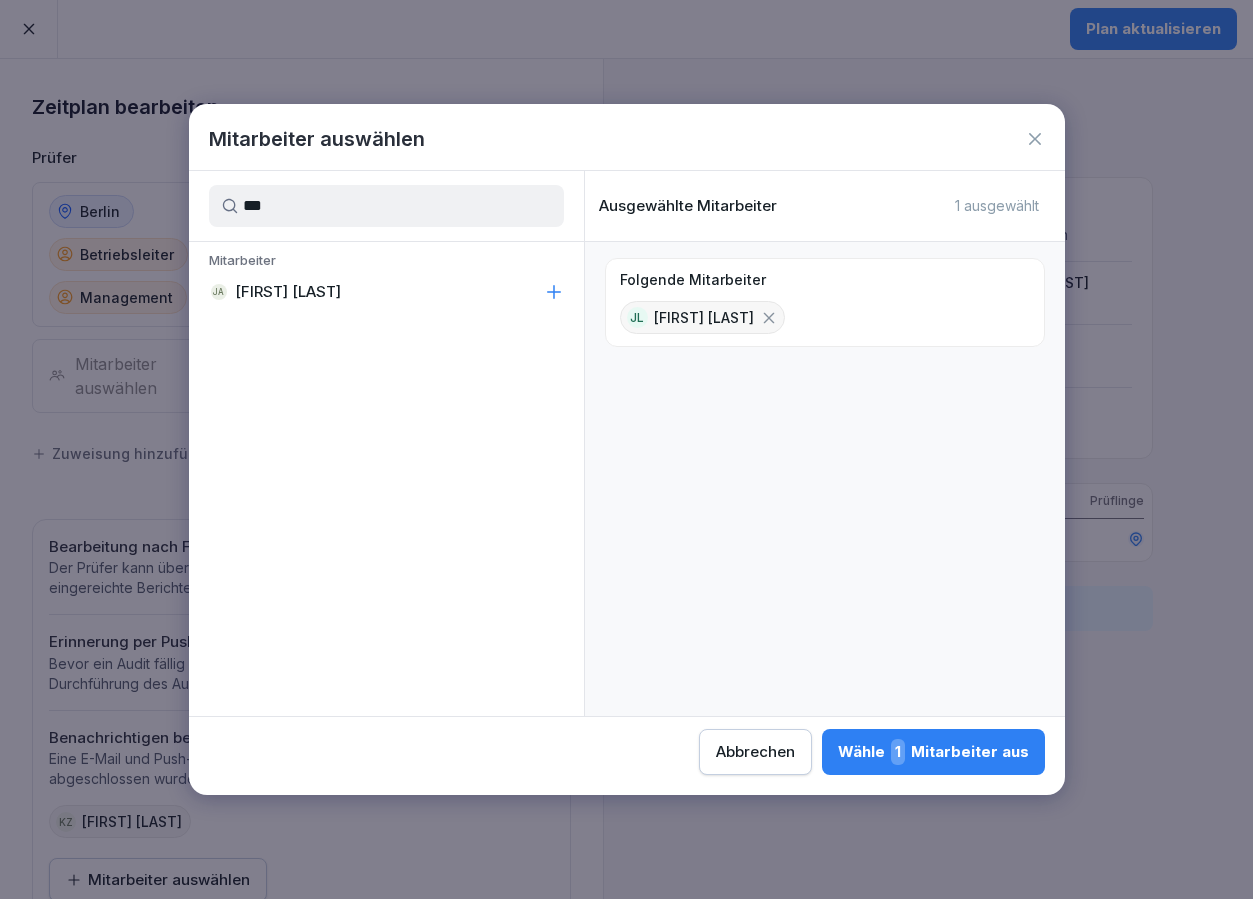 type on "***" 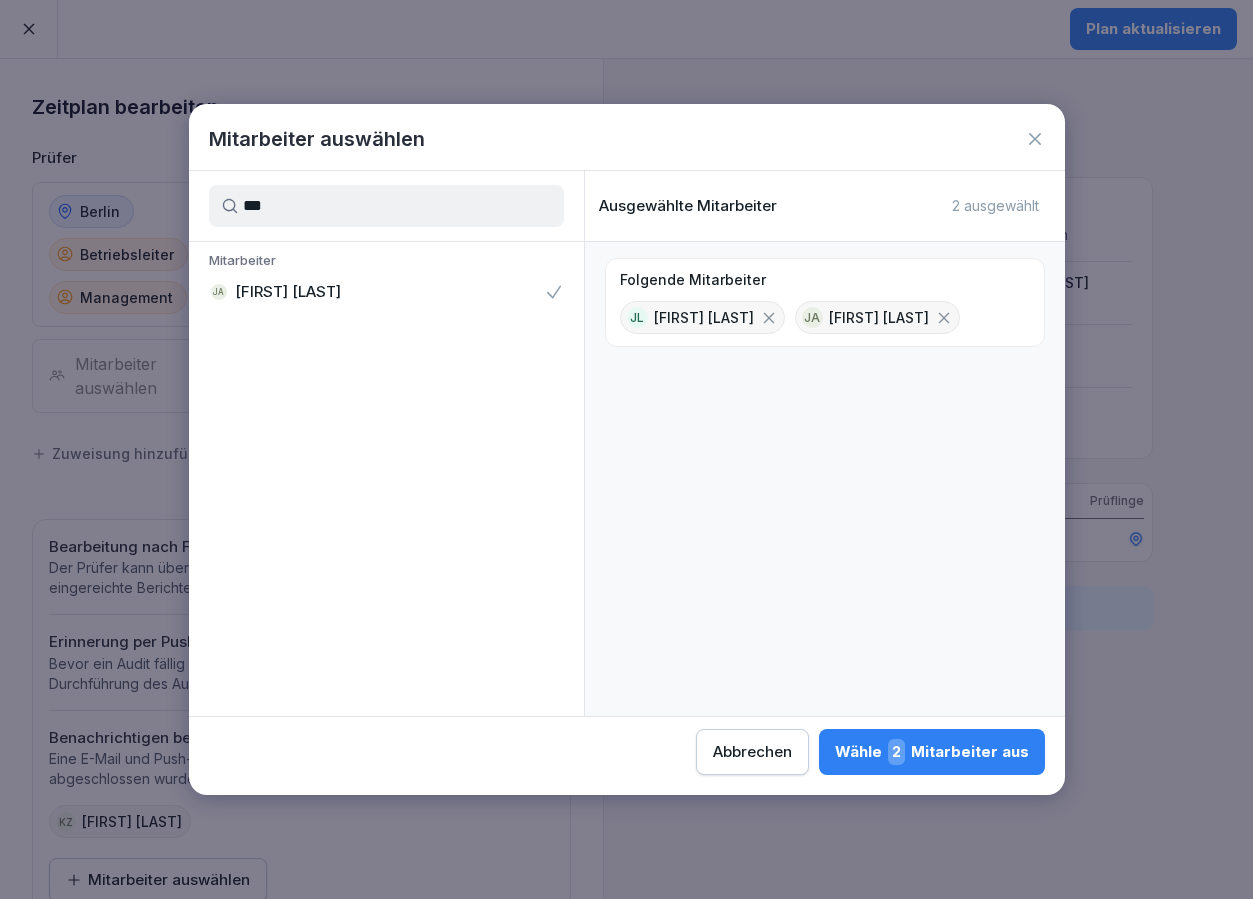 click on "Wähle  2  Mitarbeiter aus" at bounding box center [932, 752] 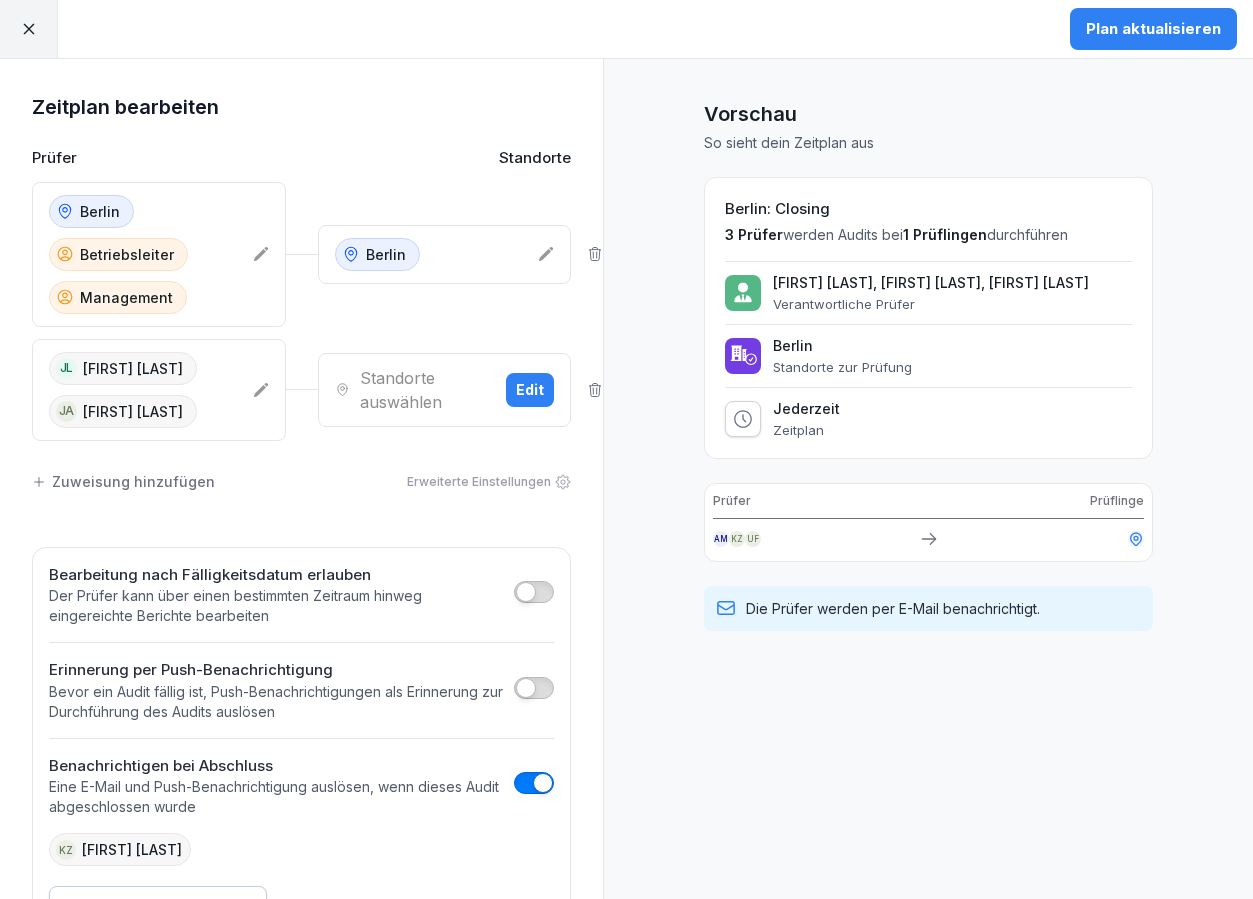 click on "Plan aktualisieren" at bounding box center [1153, 29] 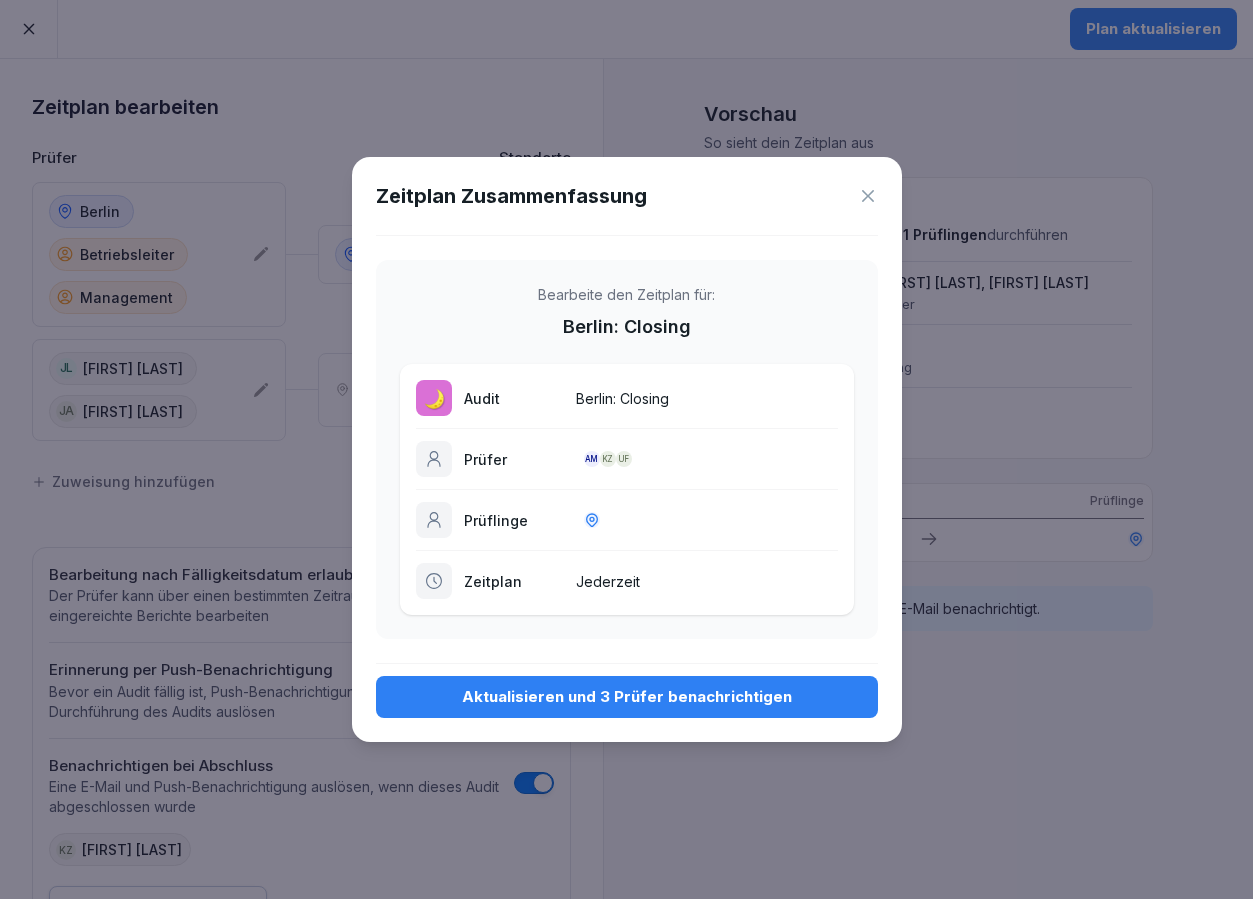 click on "Aktualisieren und 3 Prüfer benachrichtigen" at bounding box center [627, 697] 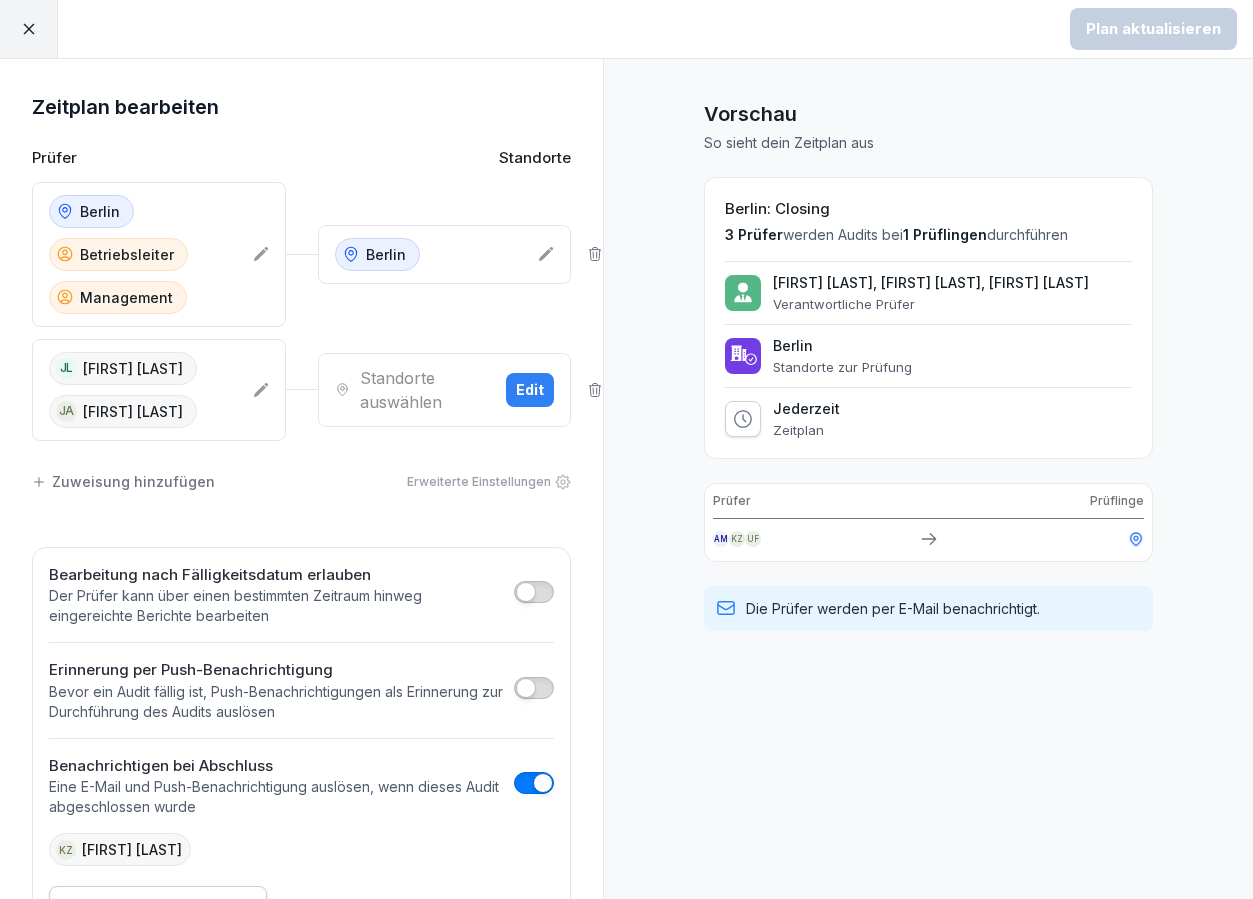 click 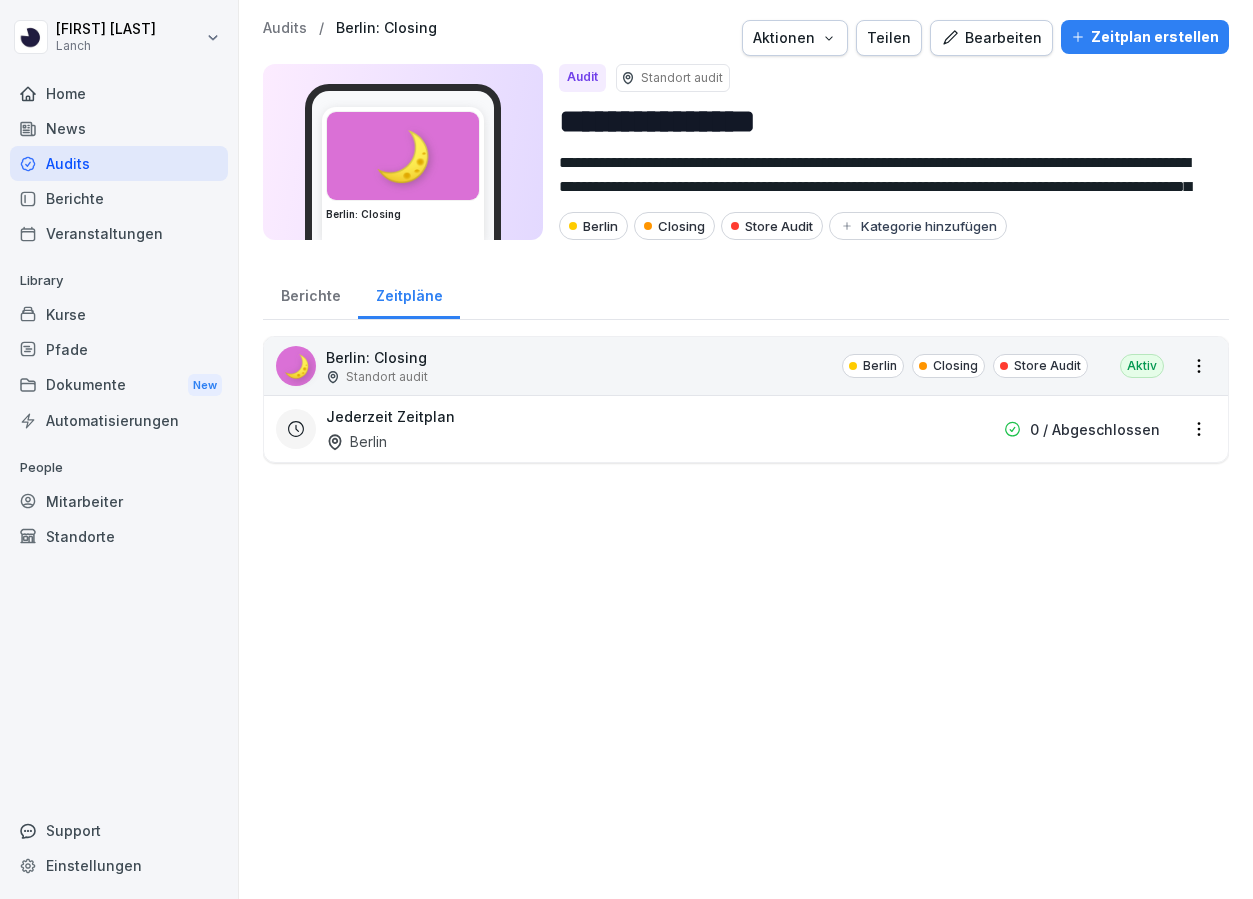 click on "Standorte" at bounding box center (119, 536) 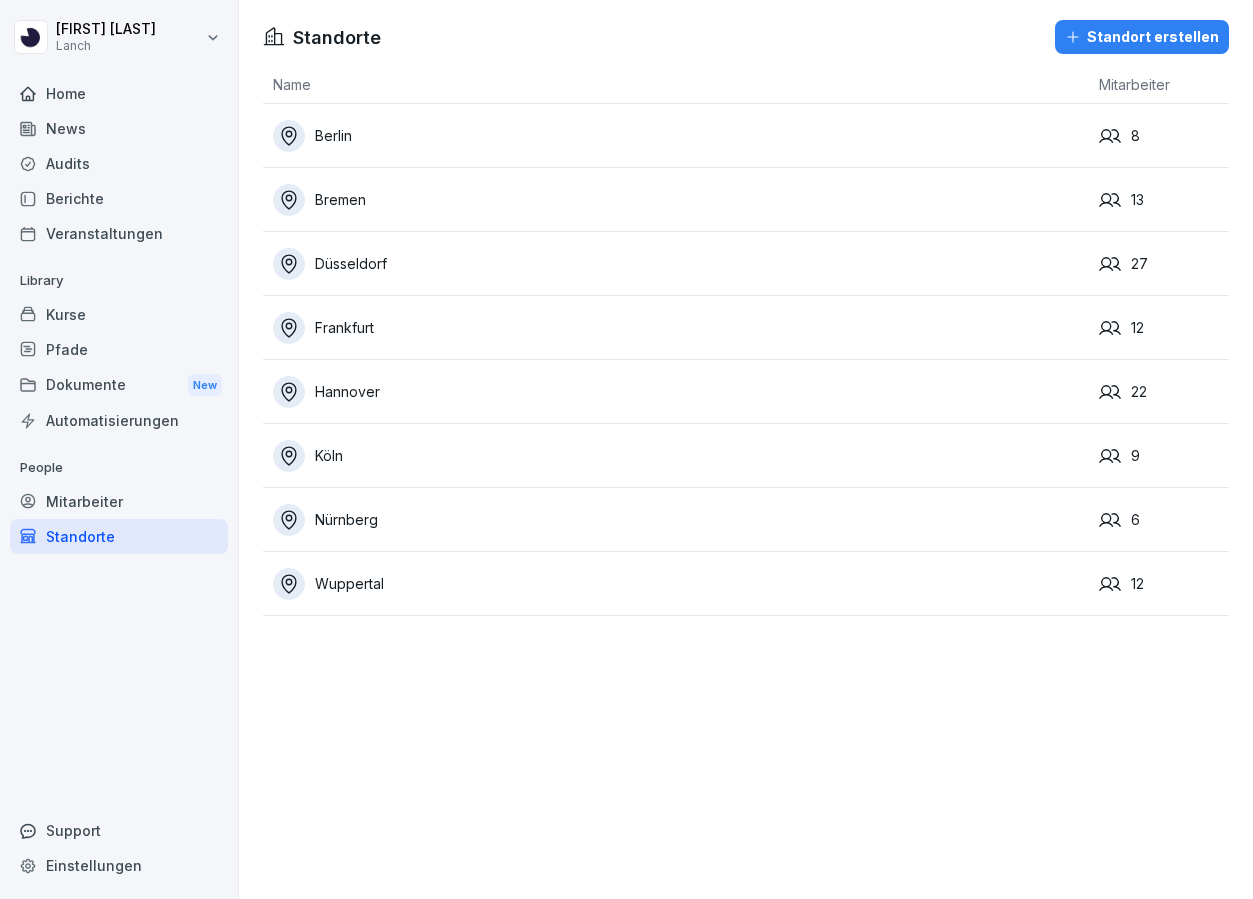 click on "Mitarbeiter" at bounding box center (119, 501) 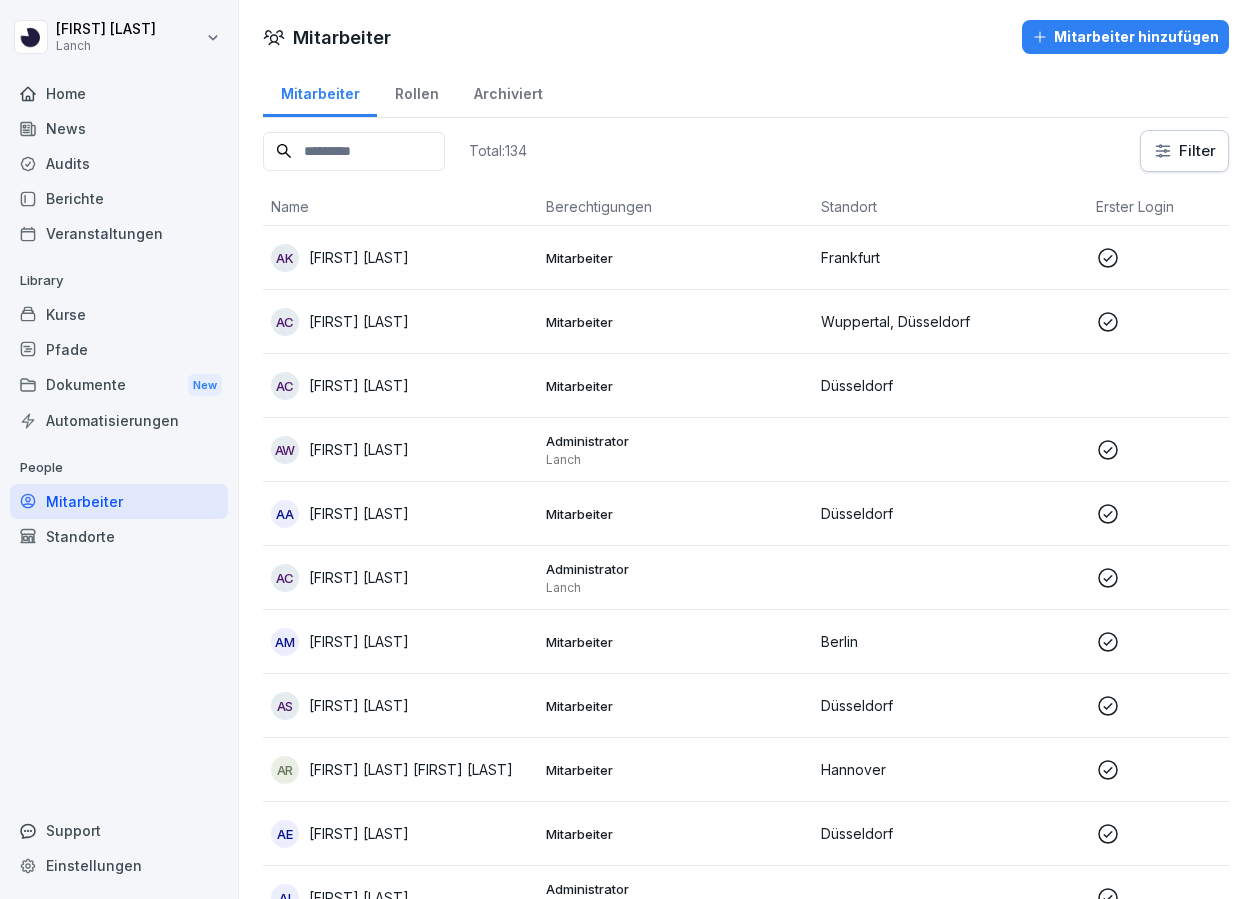 click at bounding box center (354, 151) 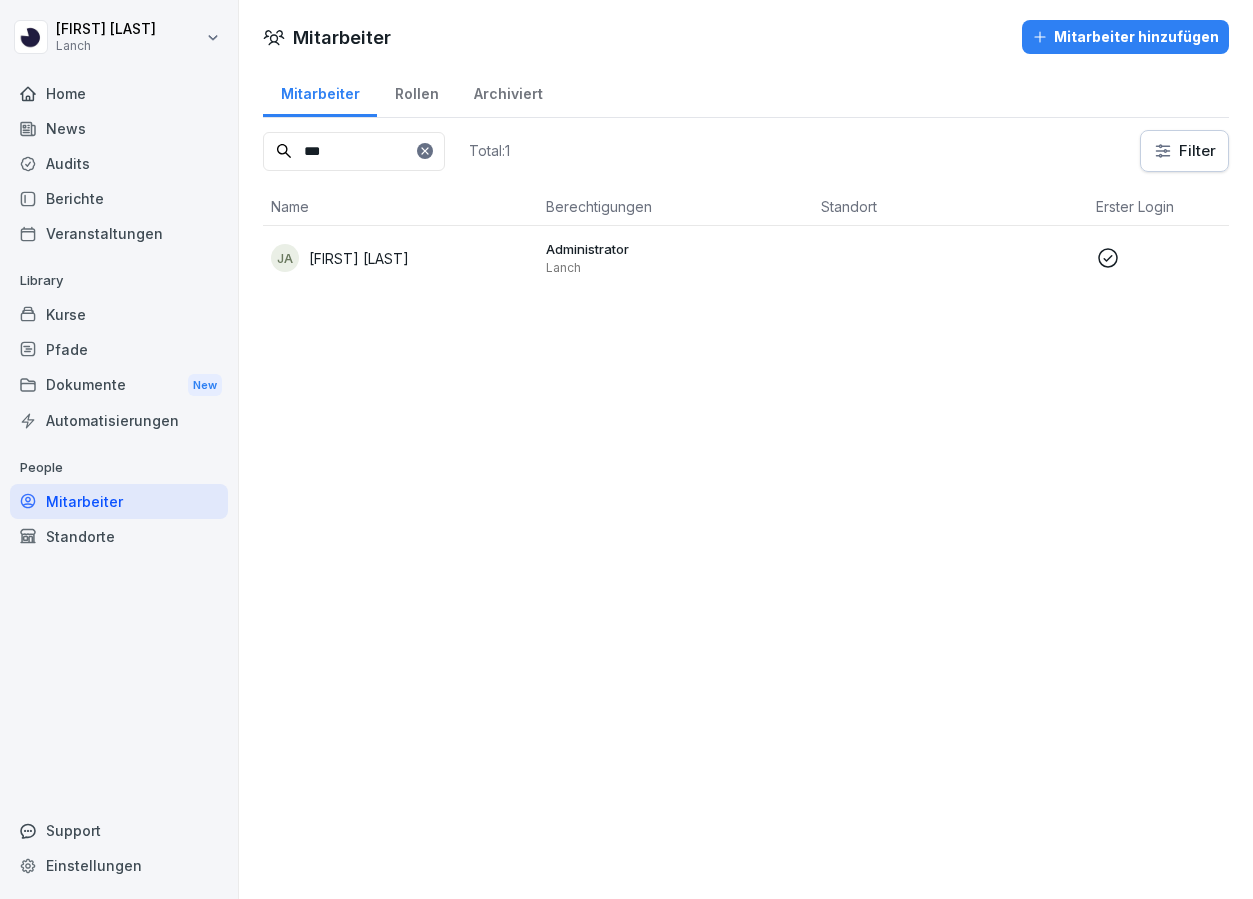 type on "***" 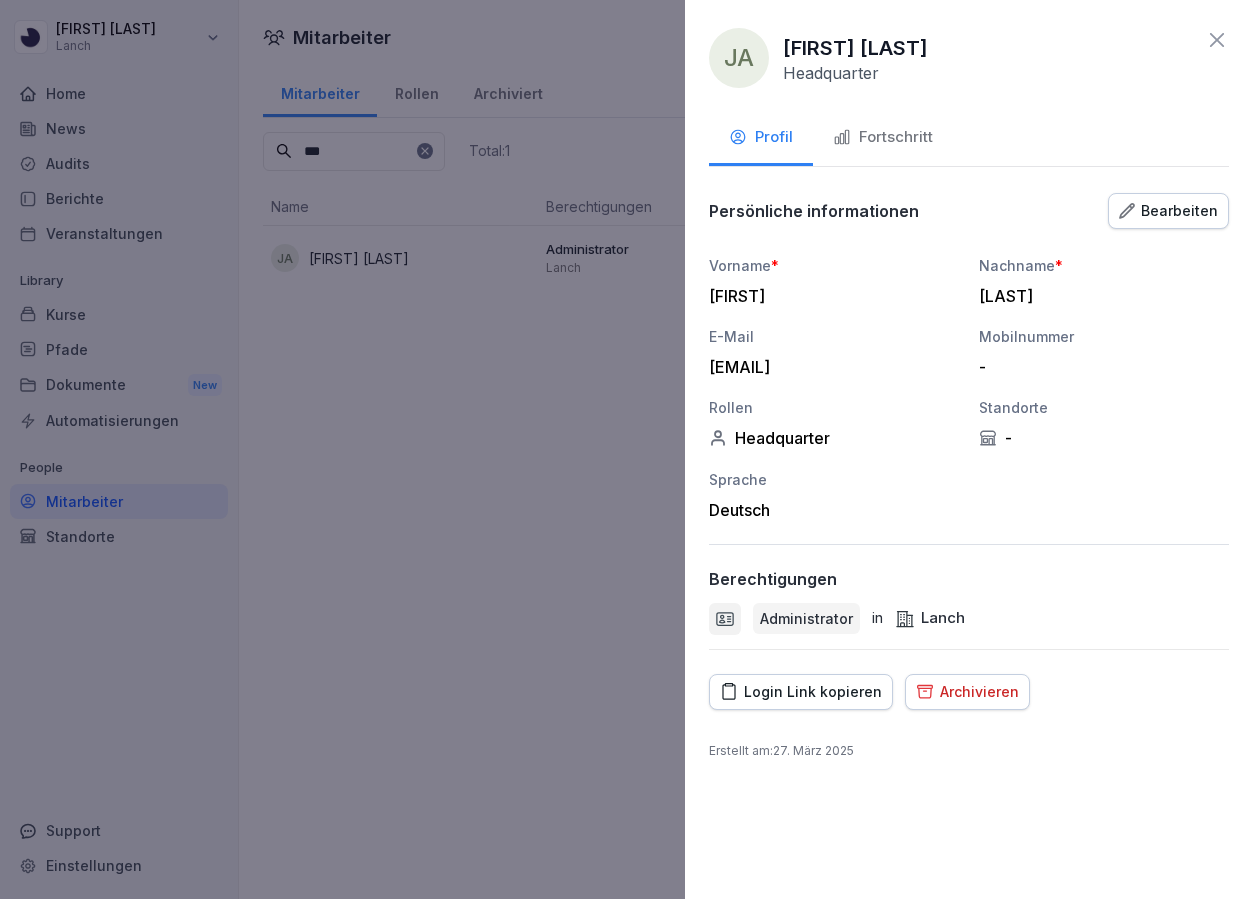 click on "Bearbeiten" at bounding box center [1168, 211] 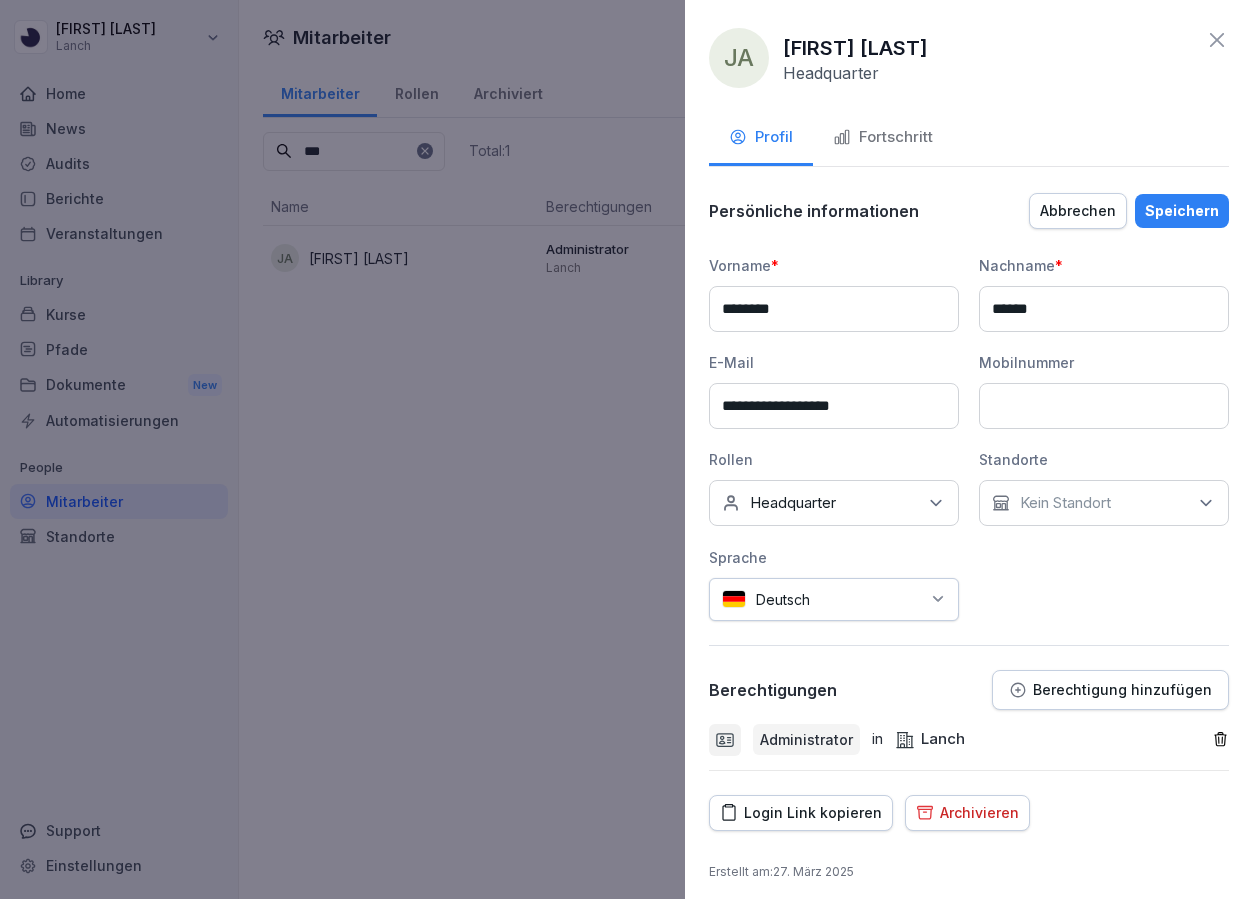 scroll, scrollTop: 9, scrollLeft: 0, axis: vertical 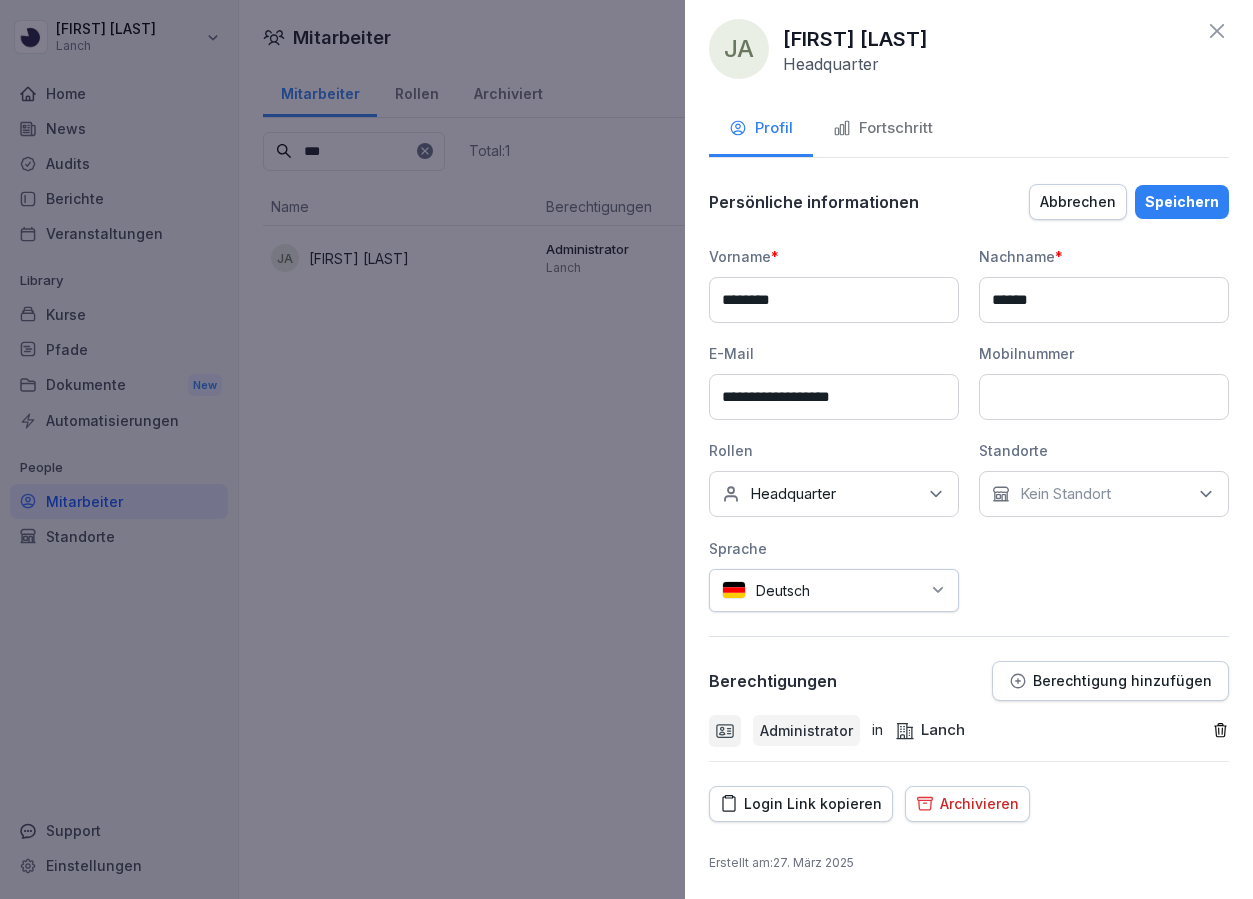 click on "Kein Standort" at bounding box center (1065, 494) 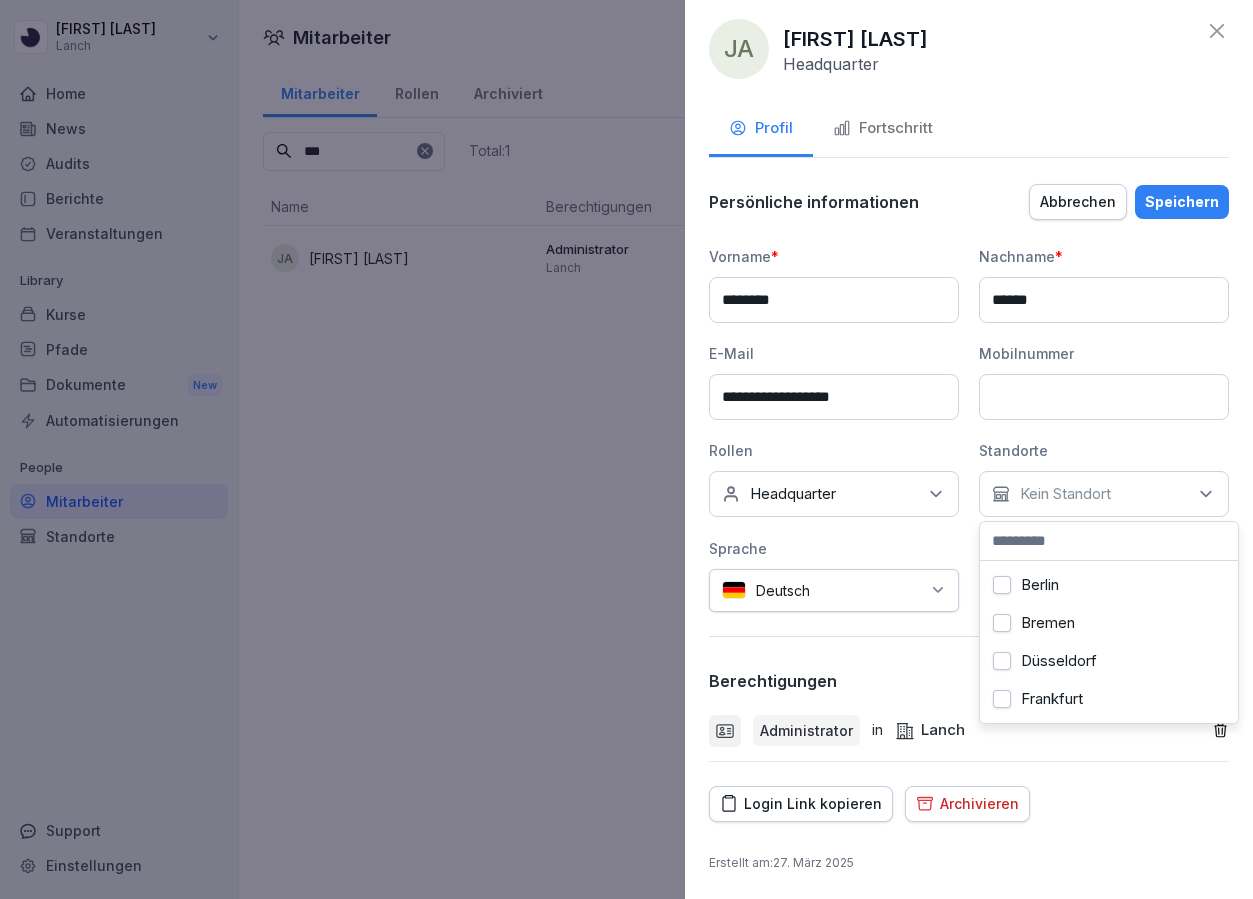 click on "Berlin" at bounding box center (1040, 585) 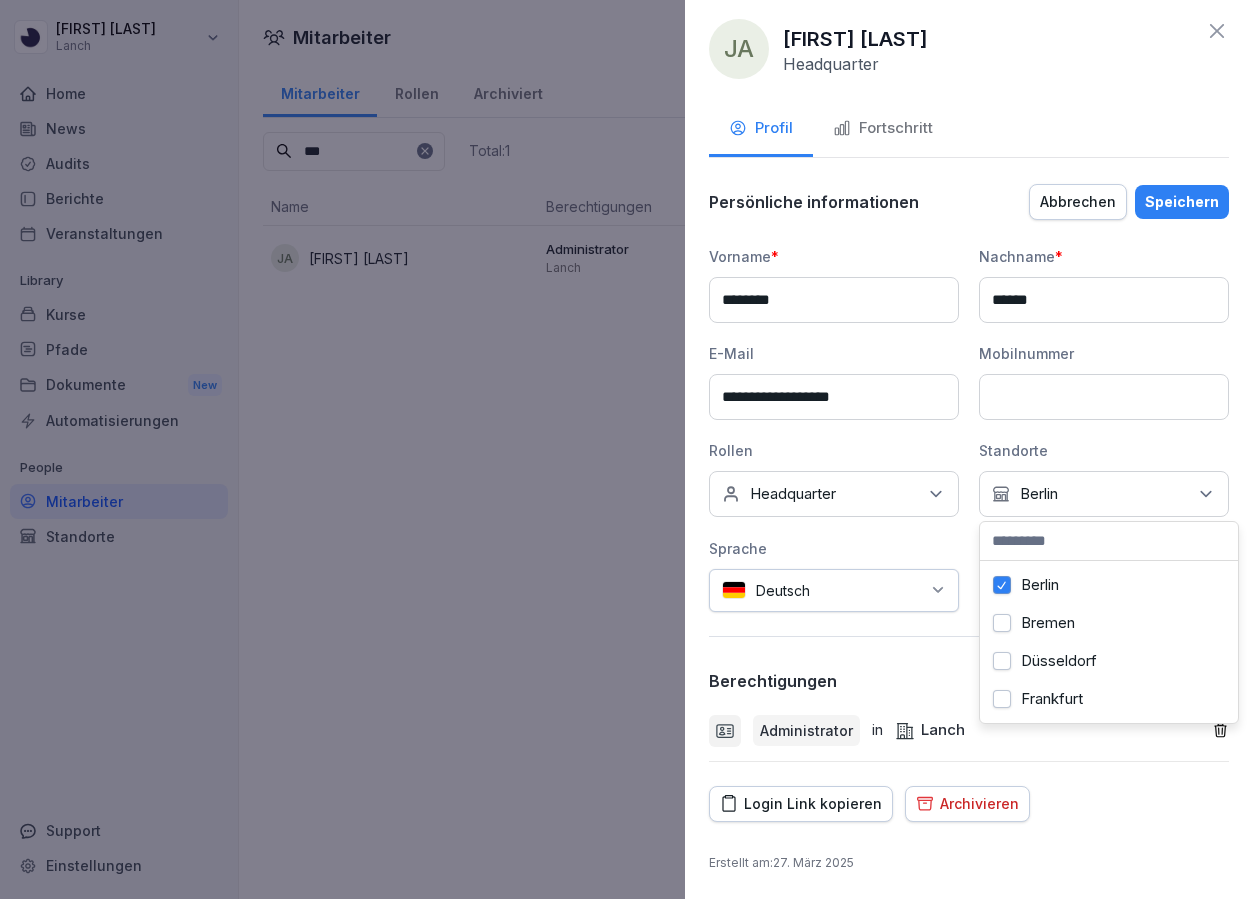 click on "Speichern" at bounding box center [1182, 202] 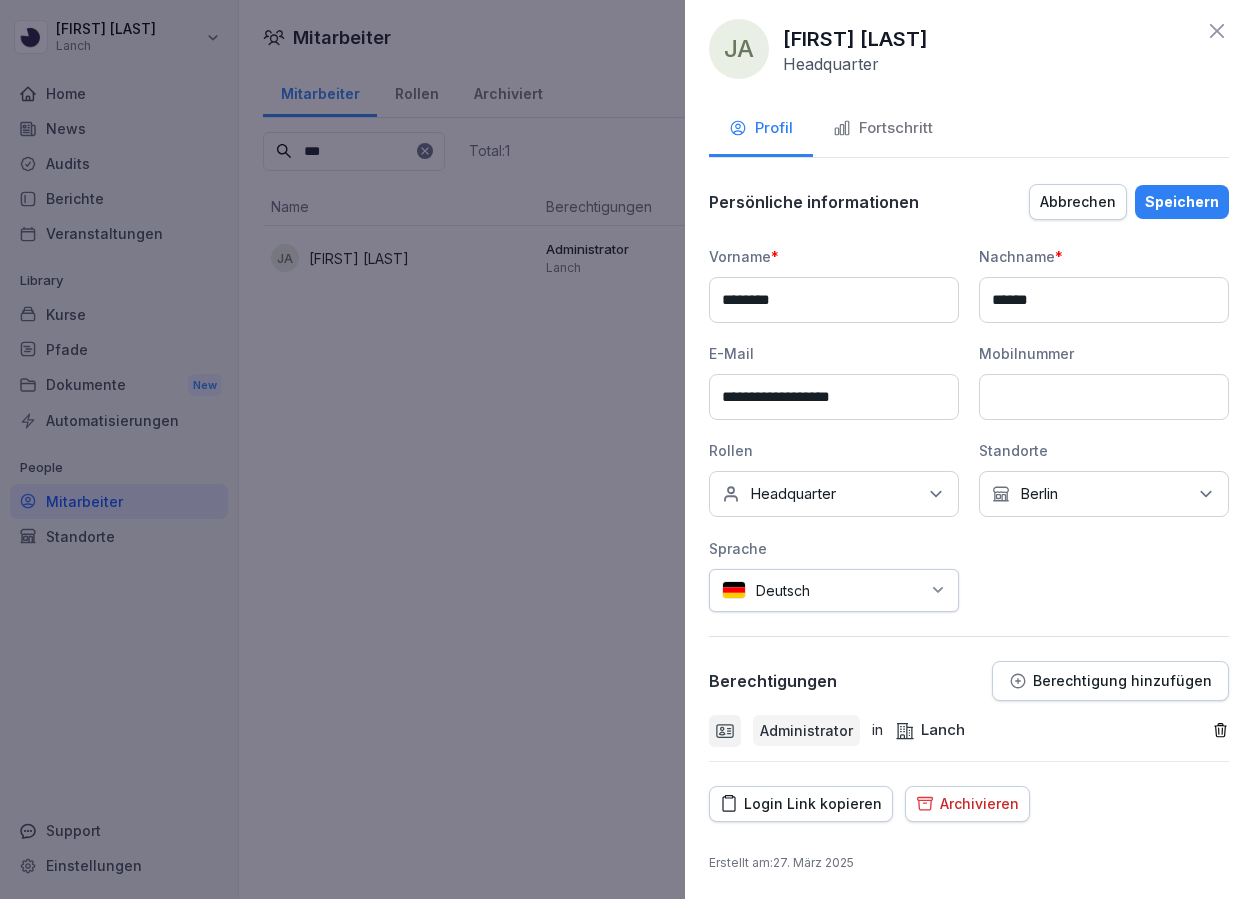 scroll, scrollTop: 0, scrollLeft: 0, axis: both 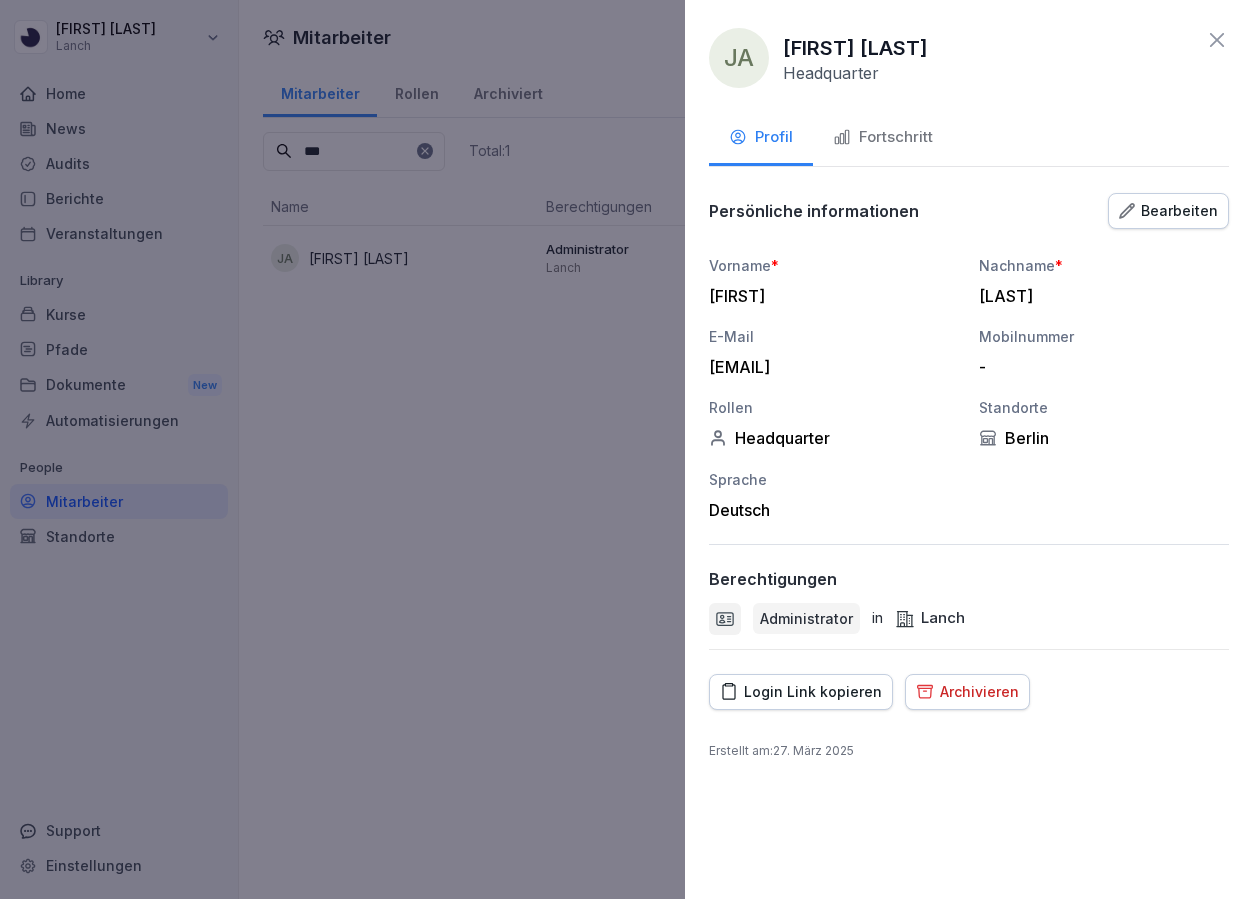 click on "Bearbeiten" at bounding box center [1168, 211] 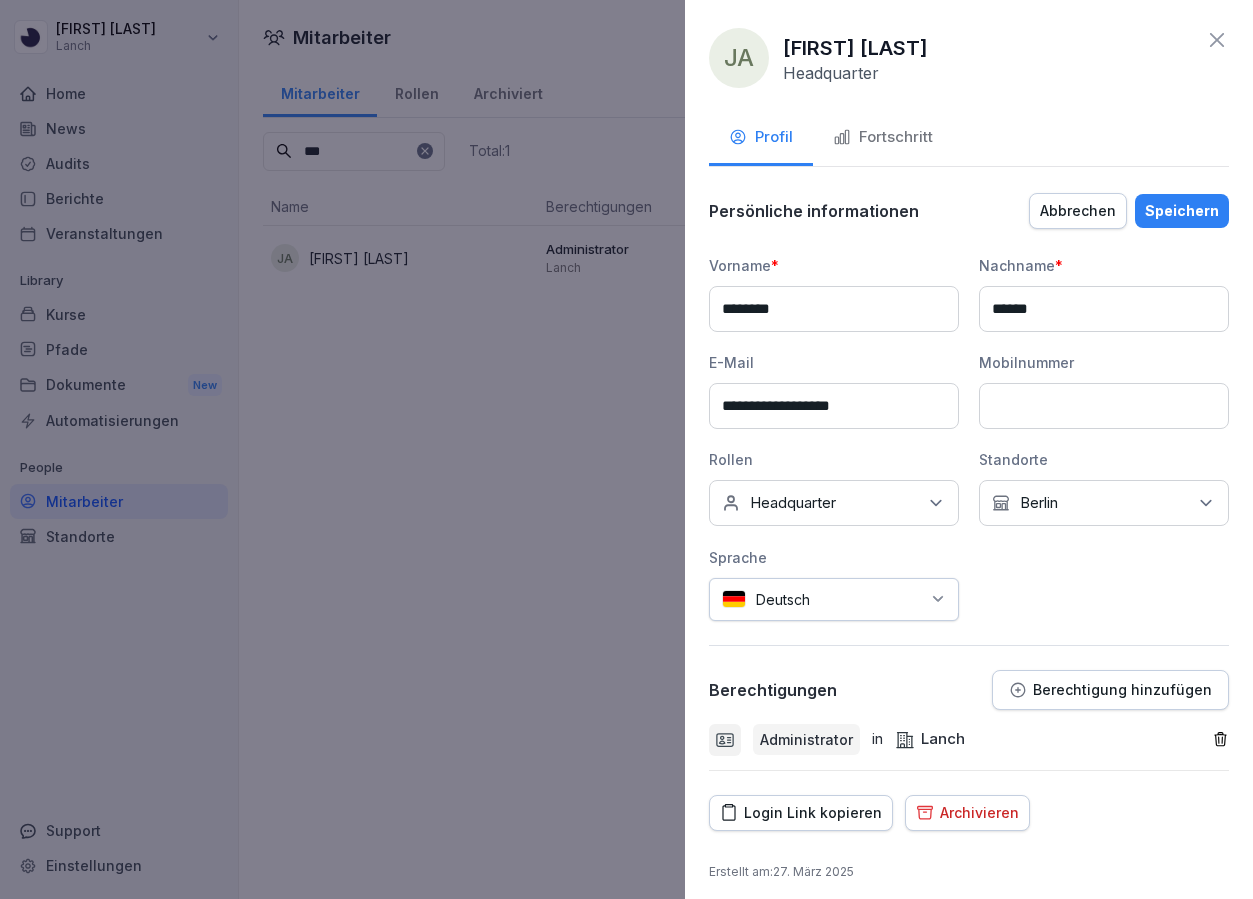 click on "Keine Rollen Headquarter" at bounding box center (834, 503) 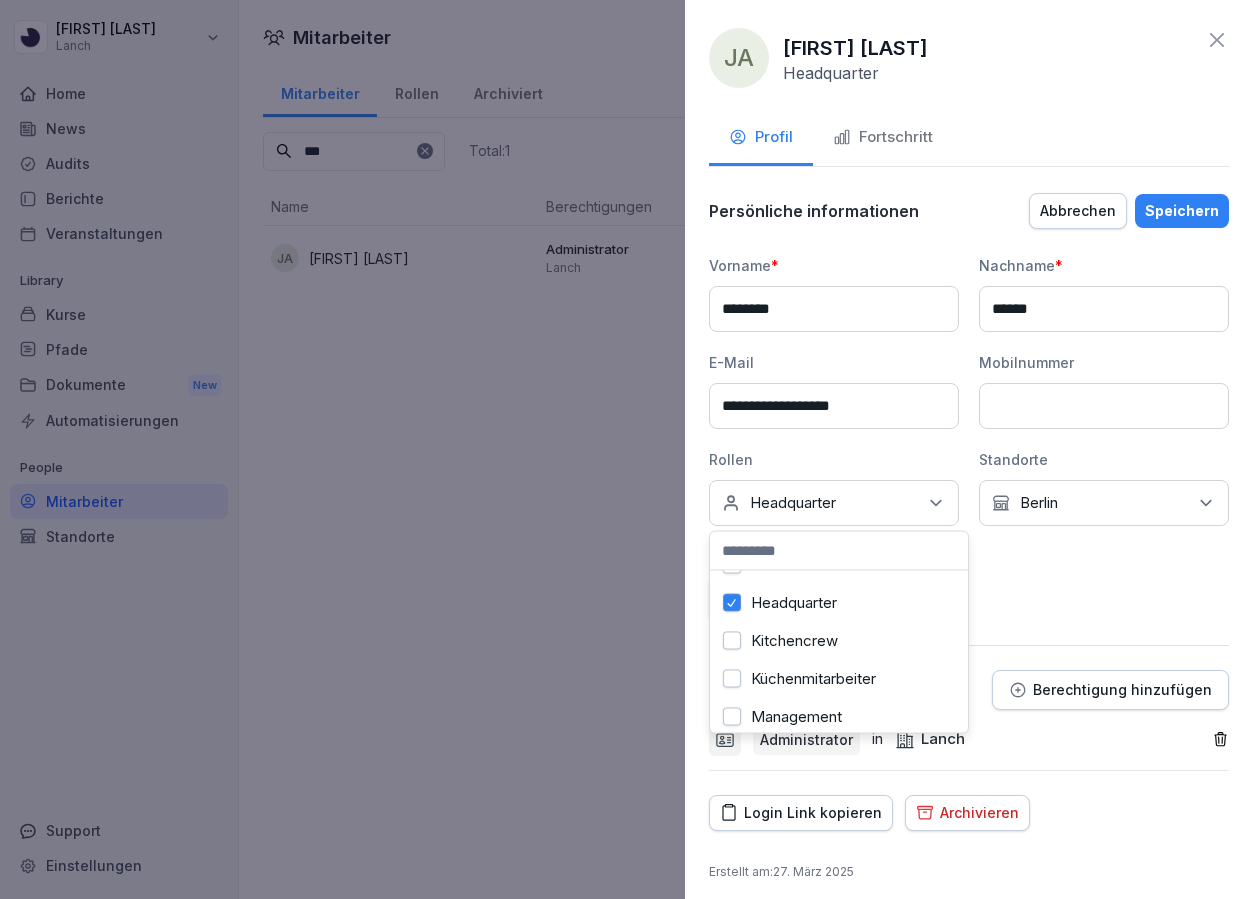 scroll, scrollTop: 0, scrollLeft: 0, axis: both 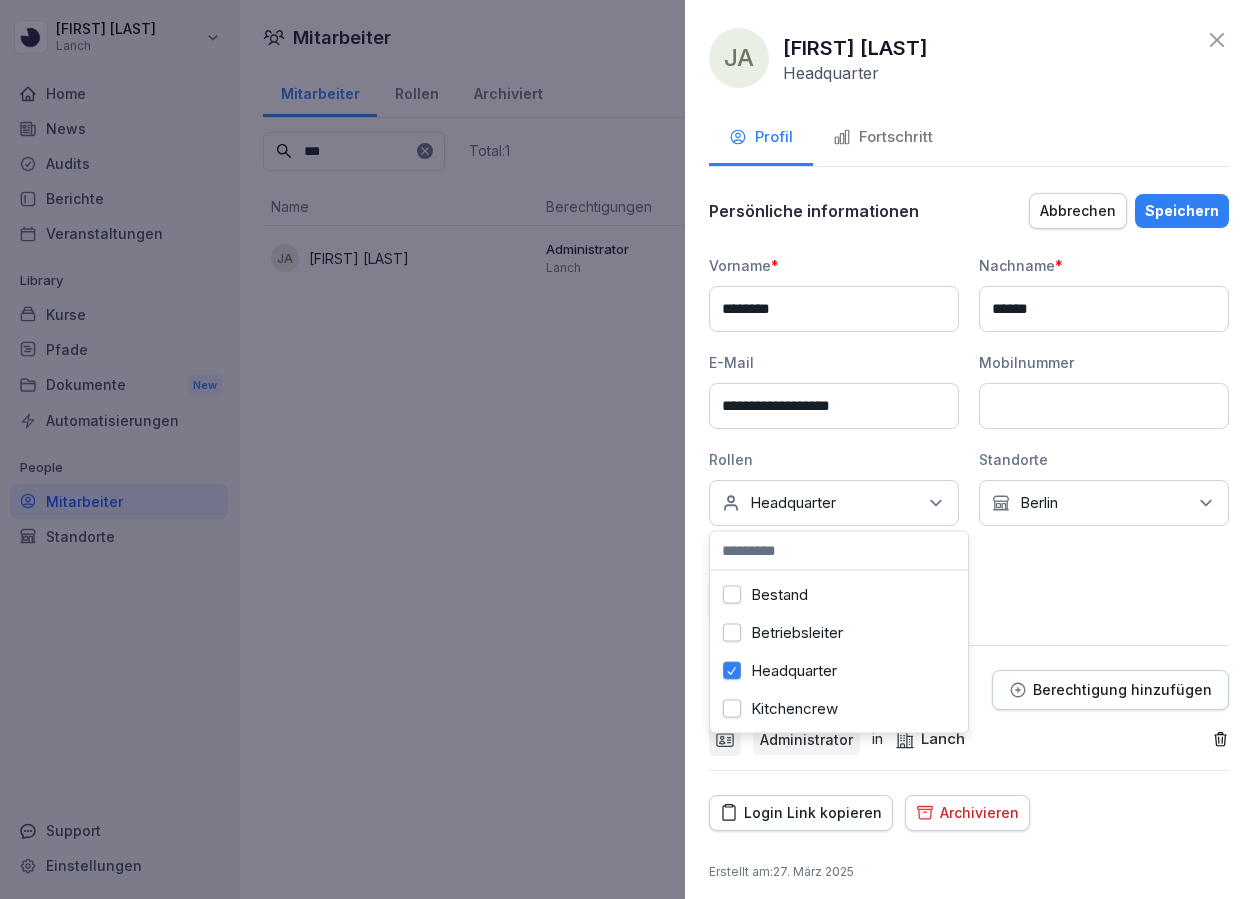 click on "Betriebsleiter" at bounding box center (797, 633) 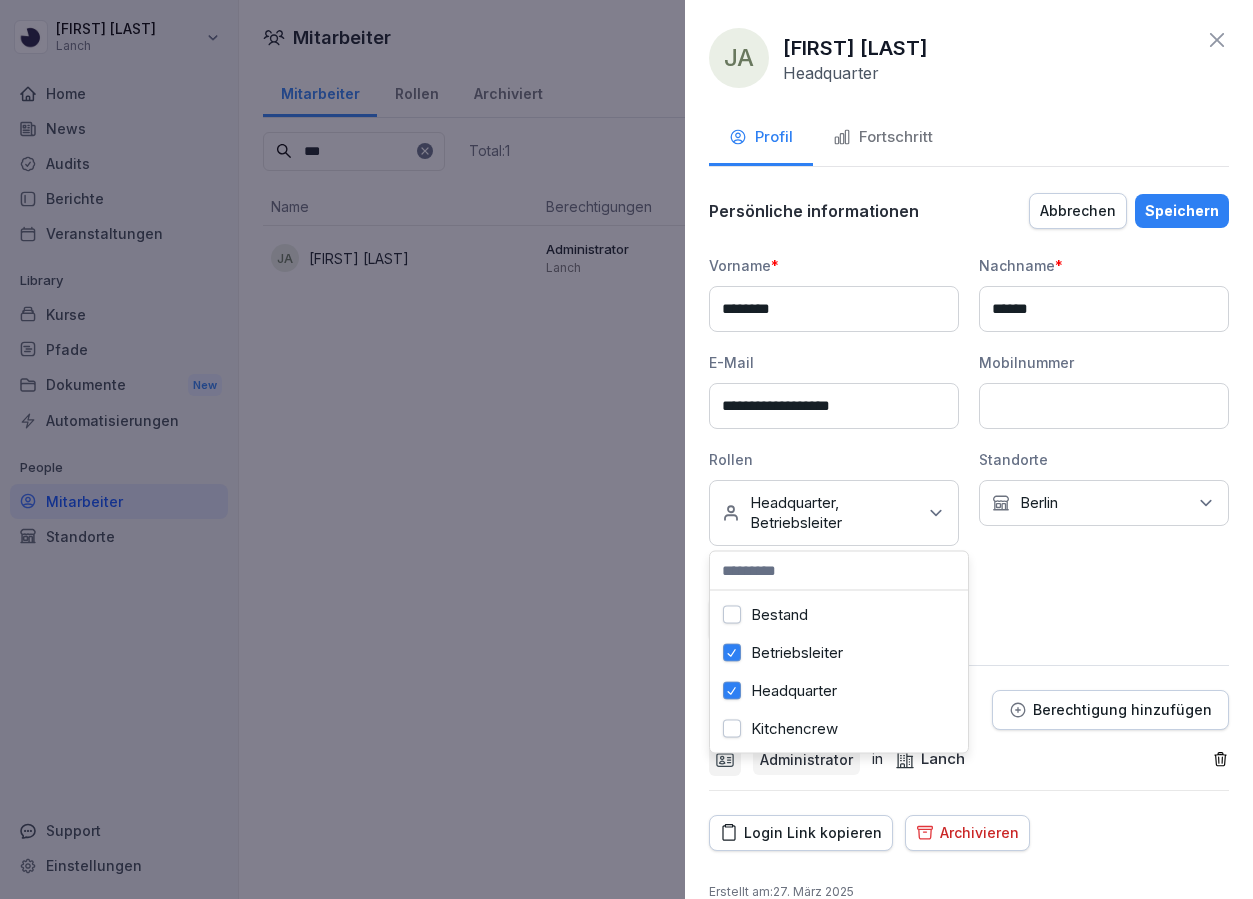 click on "Speichern" at bounding box center (1182, 211) 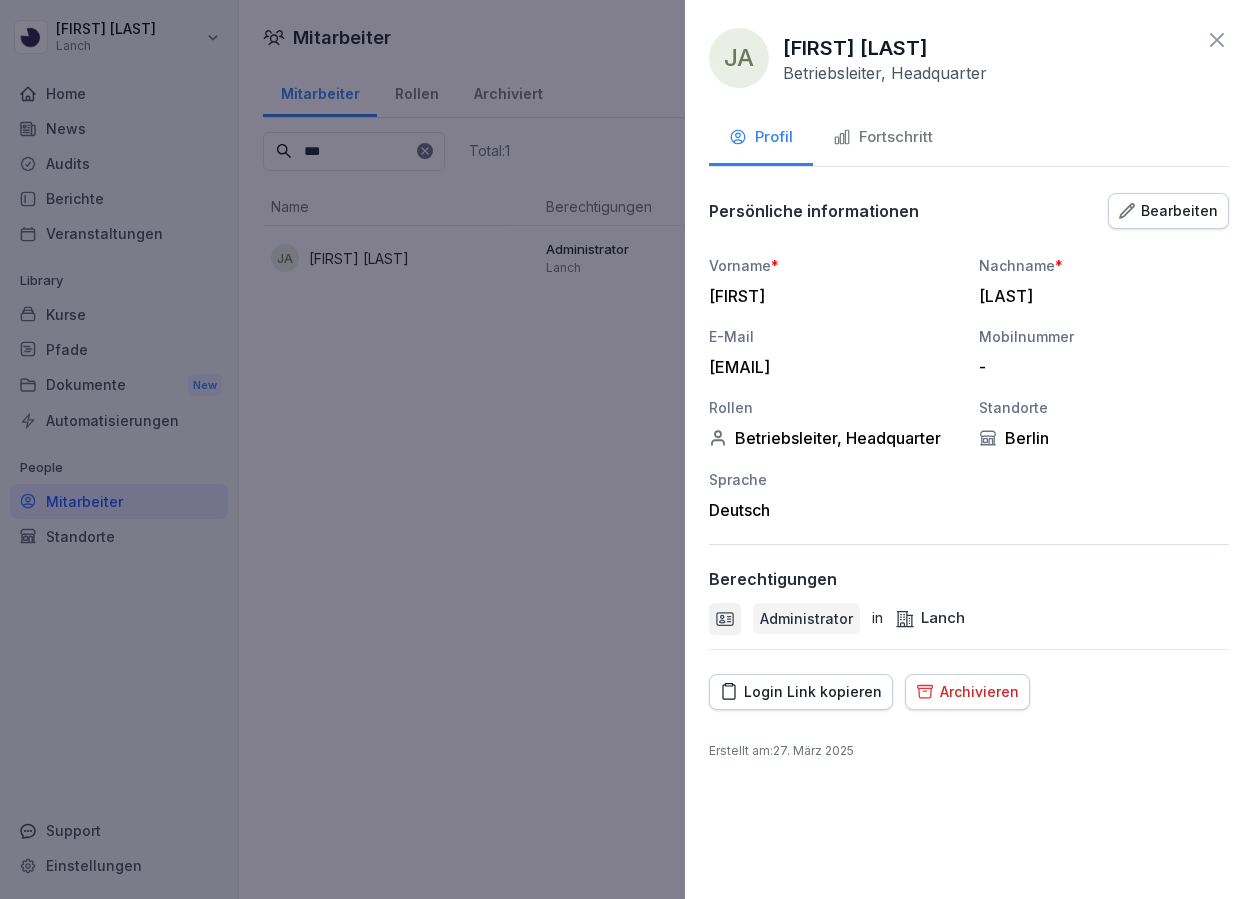 click 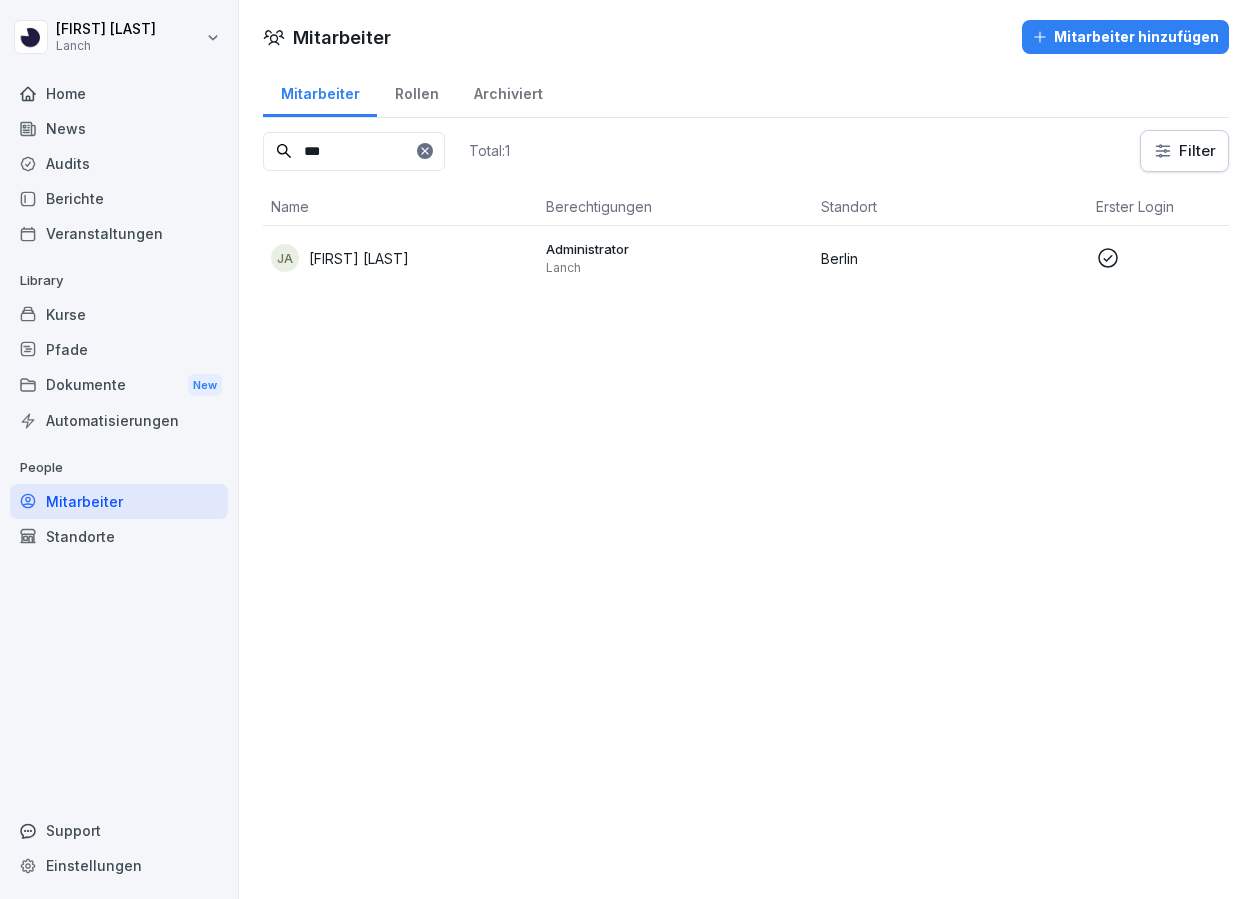 click on "Audits" at bounding box center (119, 163) 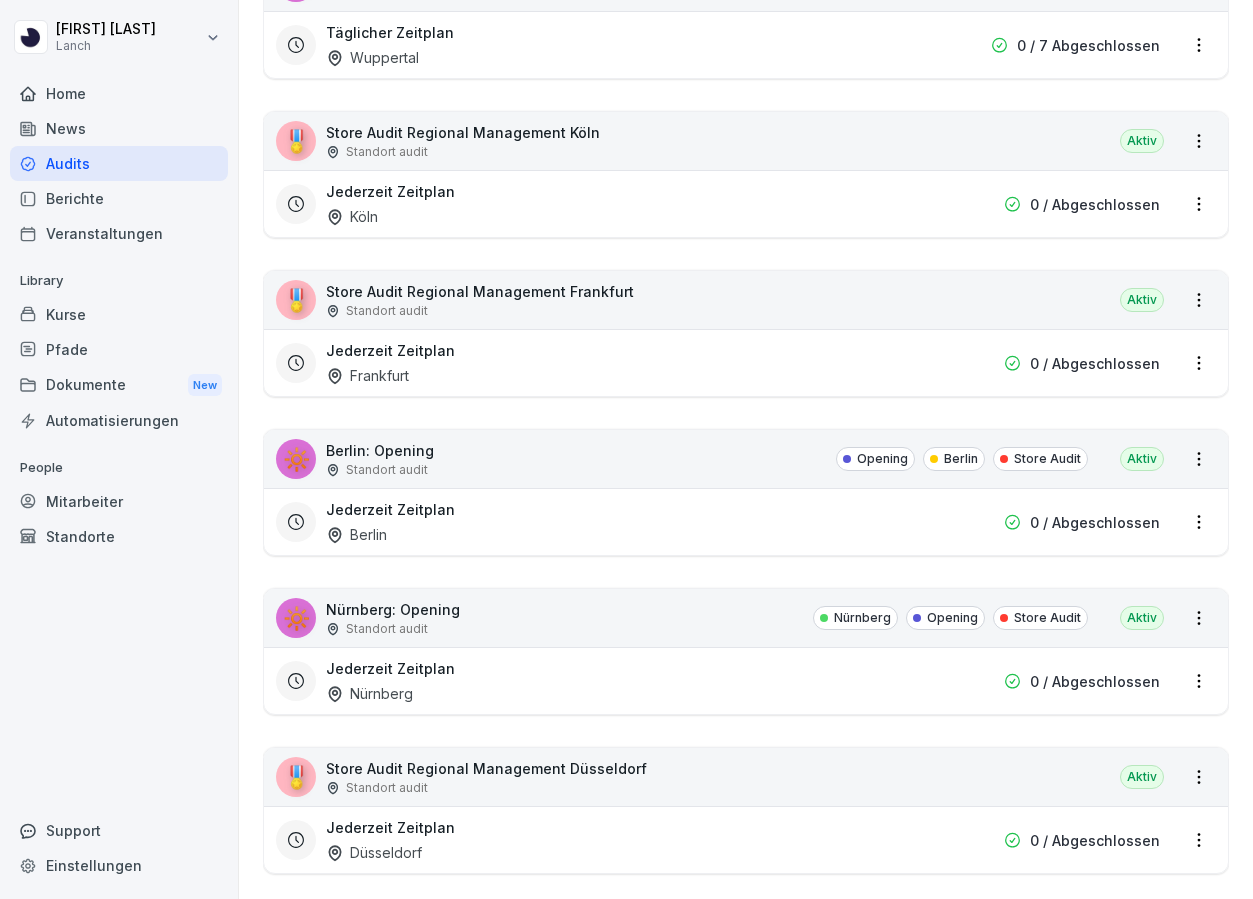 scroll, scrollTop: 1705, scrollLeft: 0, axis: vertical 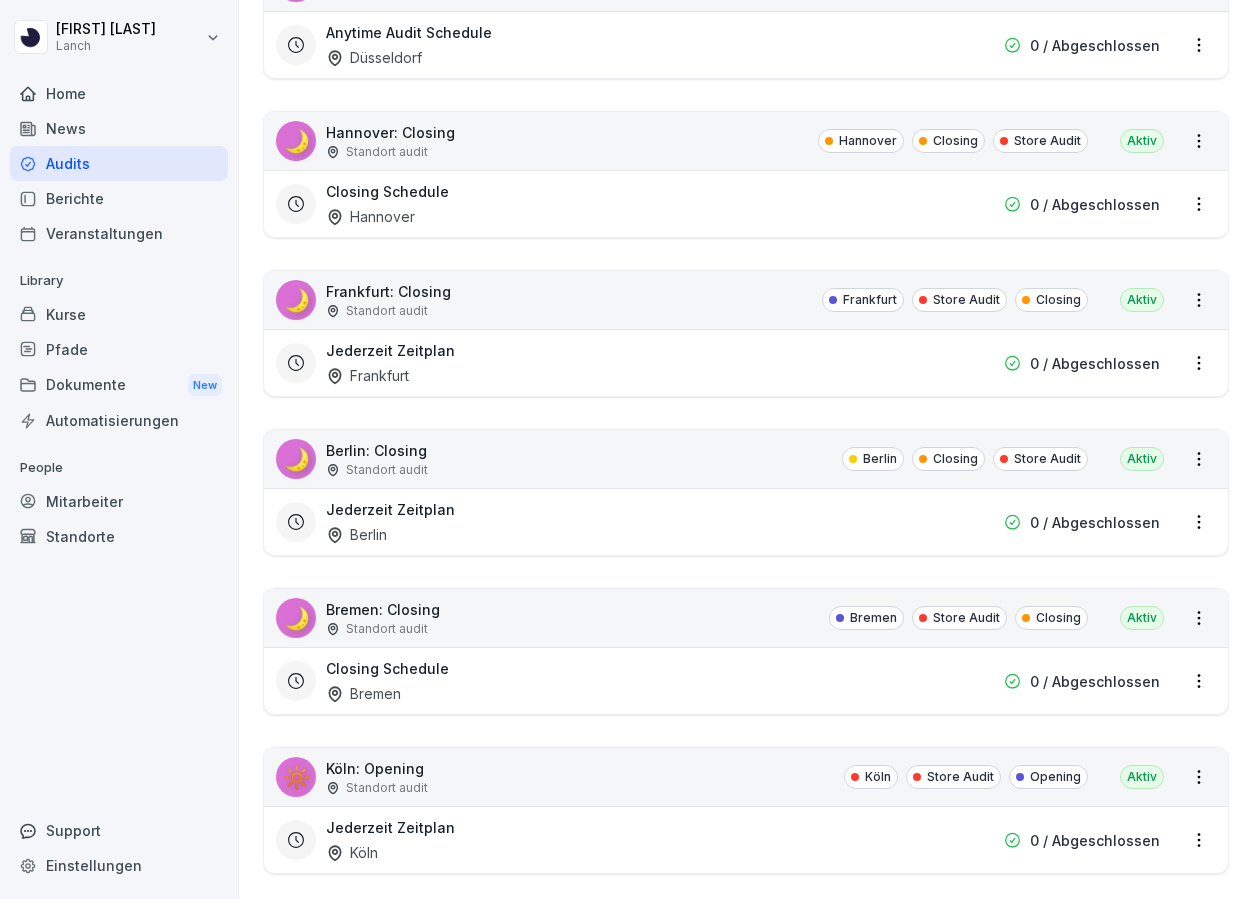 click on "Jederzeit Zeitplan Berlin" at bounding box center [618, 522] 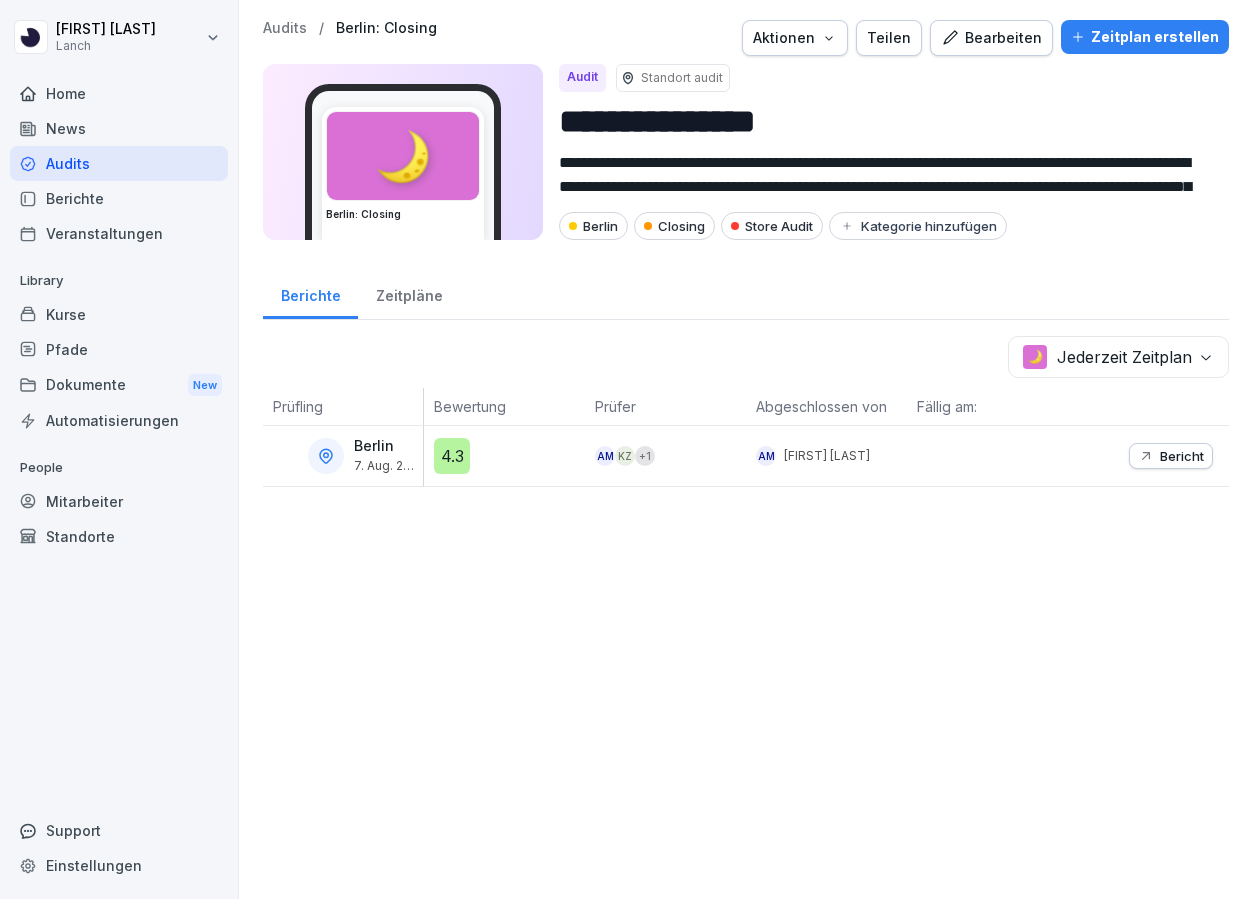 click on "Zeitpläne" at bounding box center [409, 293] 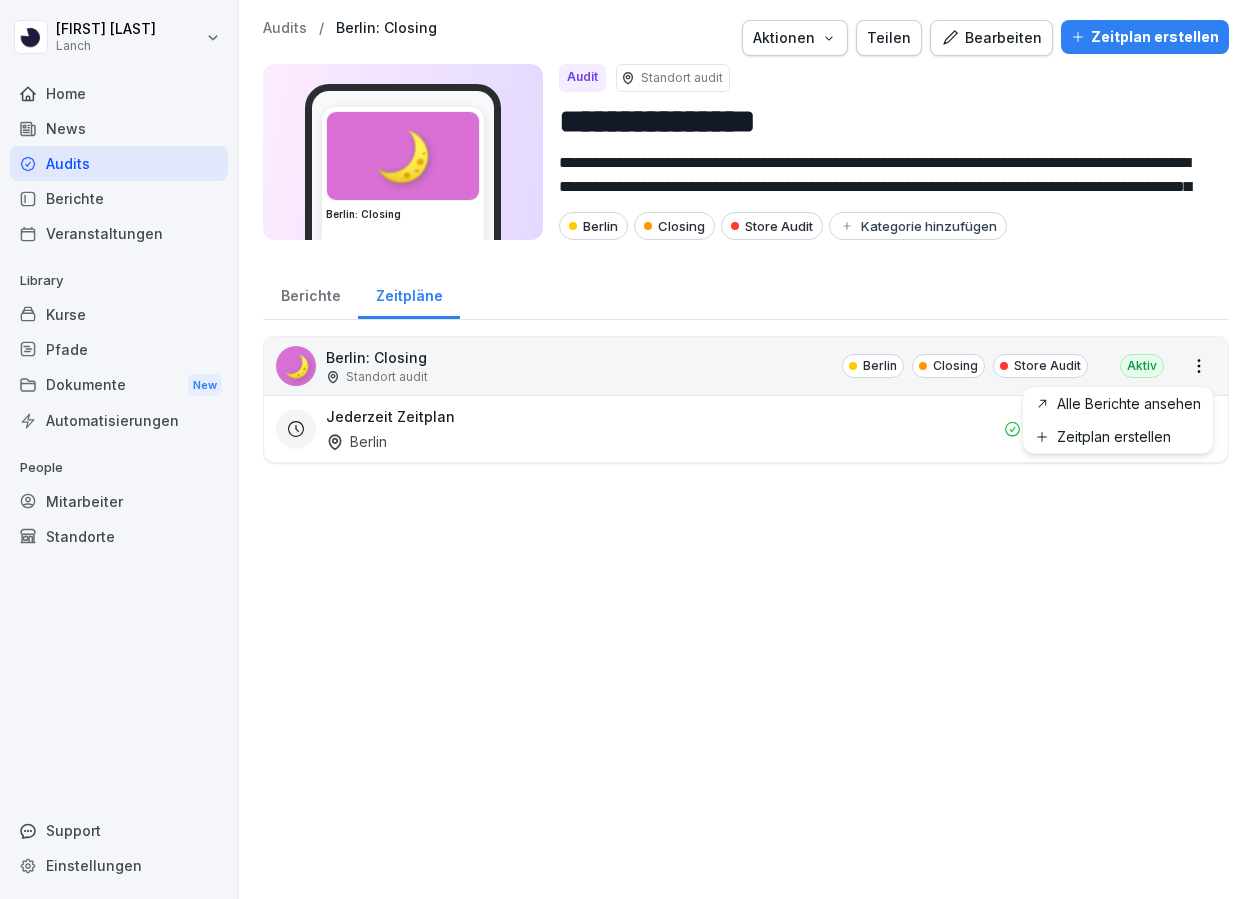 click on "**********" at bounding box center (626, 449) 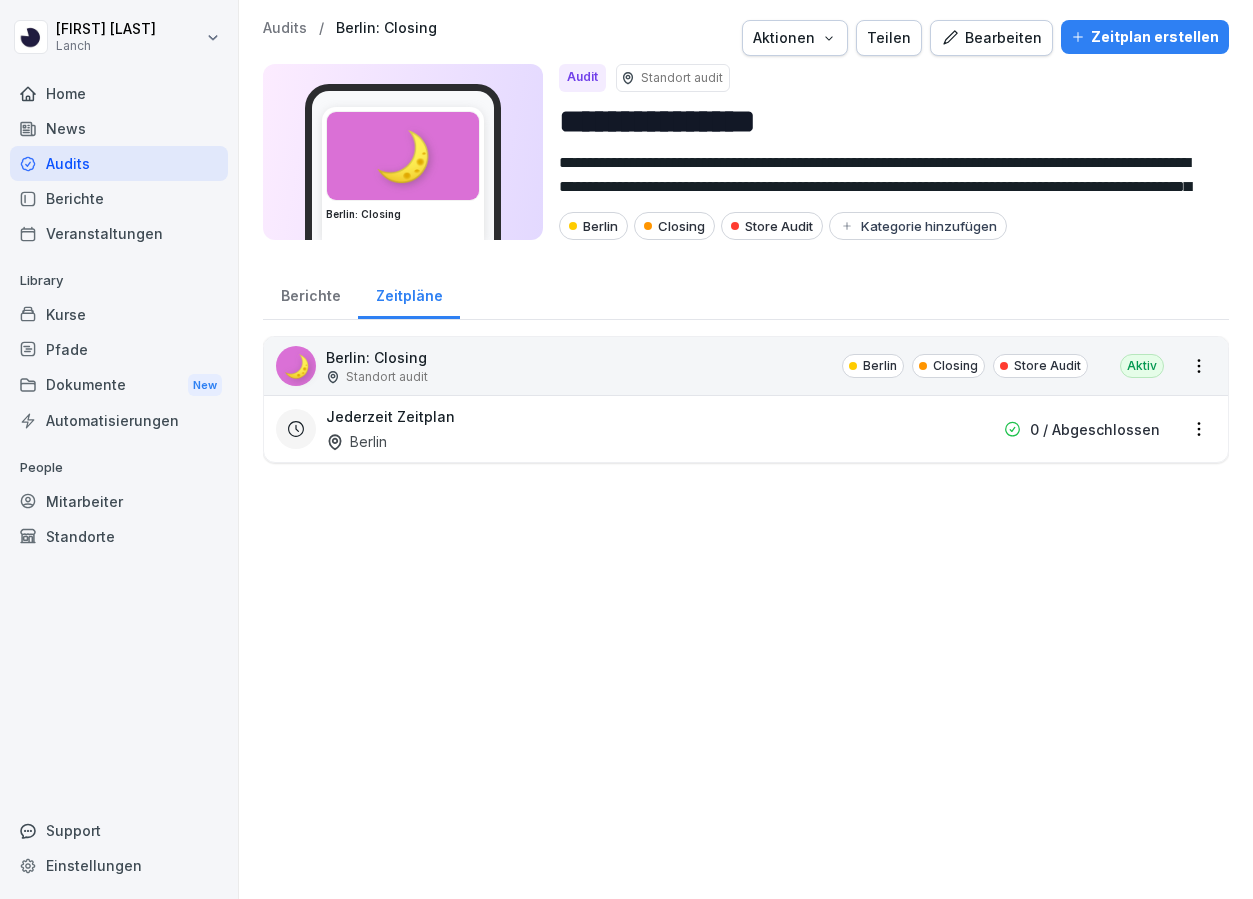 click on "**********" at bounding box center (626, 449) 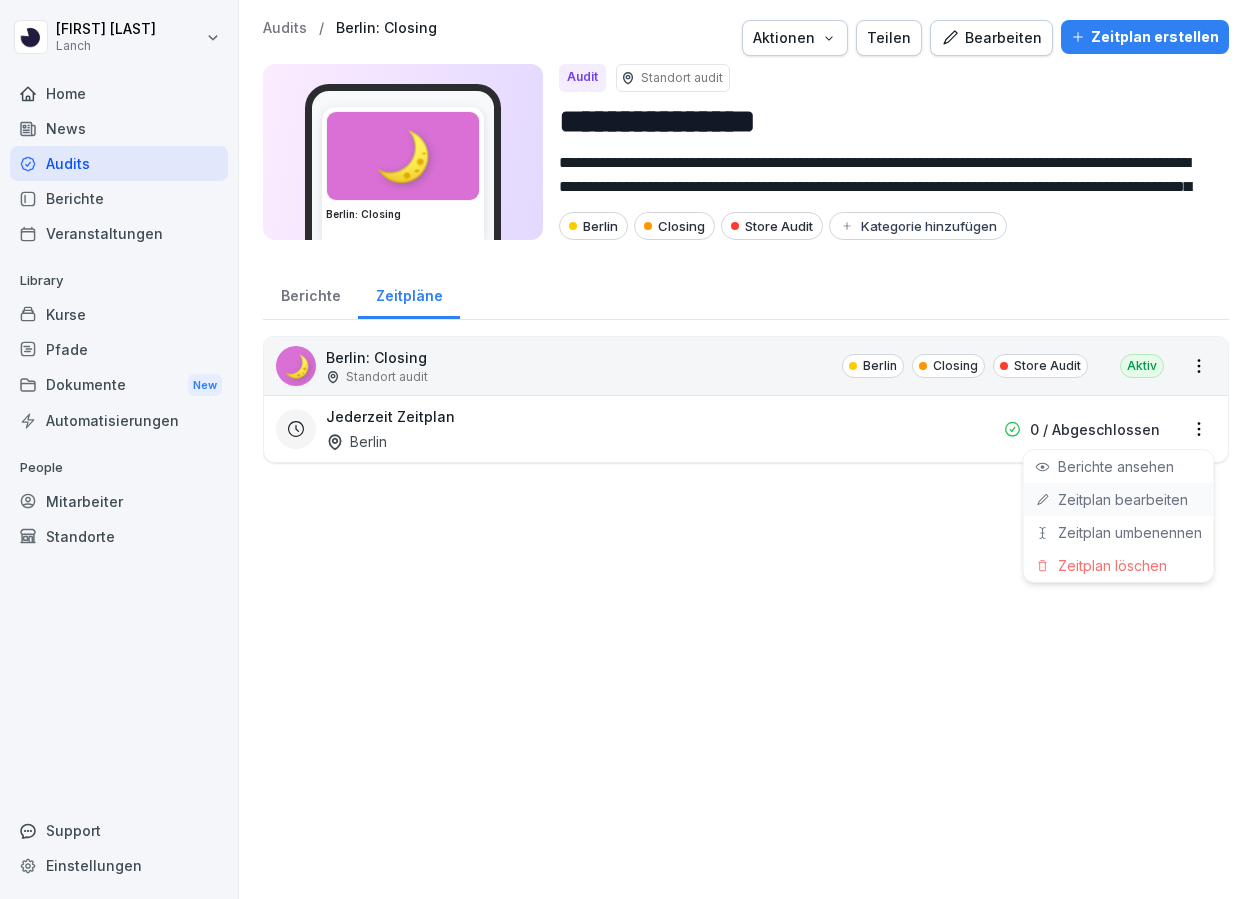 click on "Zeitplan bearbeiten" at bounding box center (0, 0) 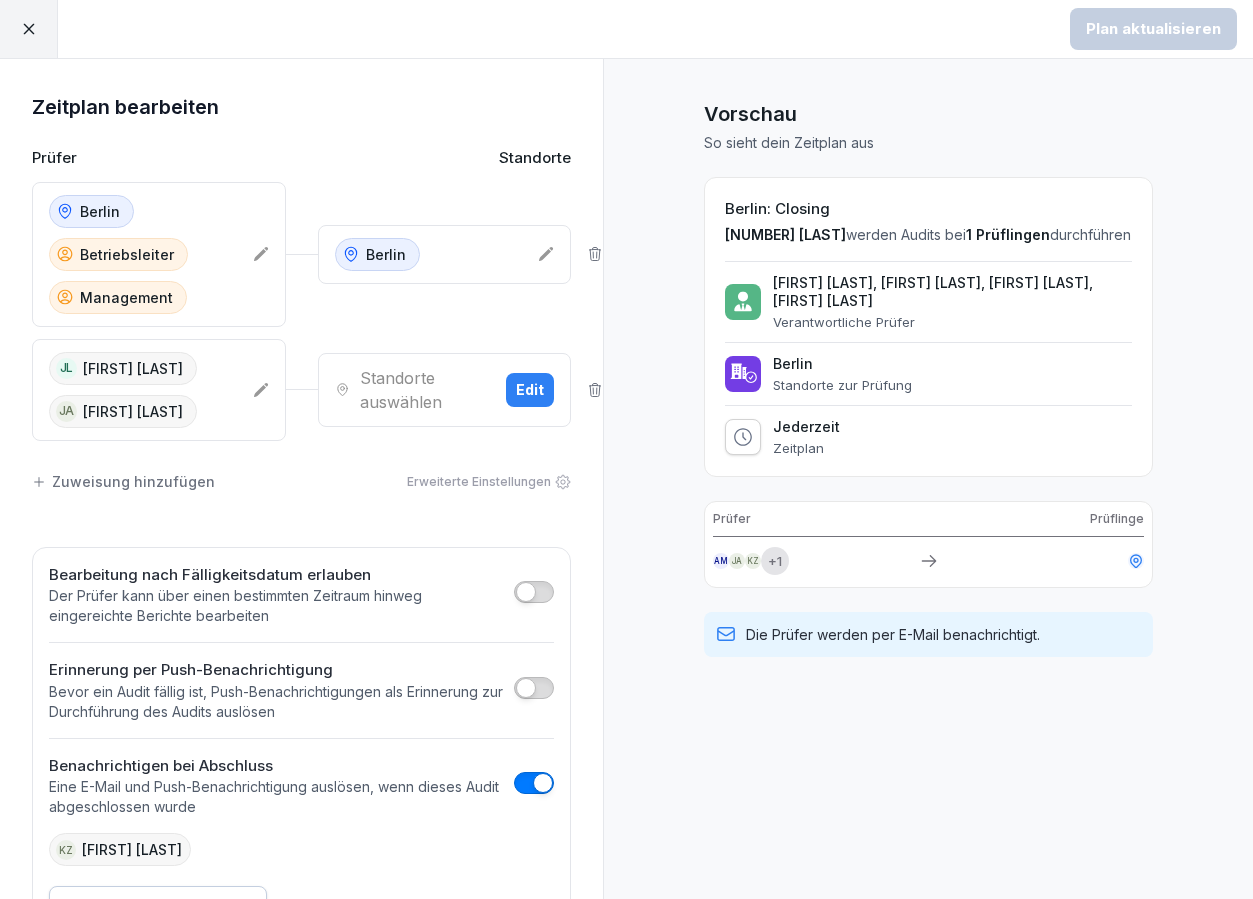 click on "Edit" at bounding box center (530, 390) 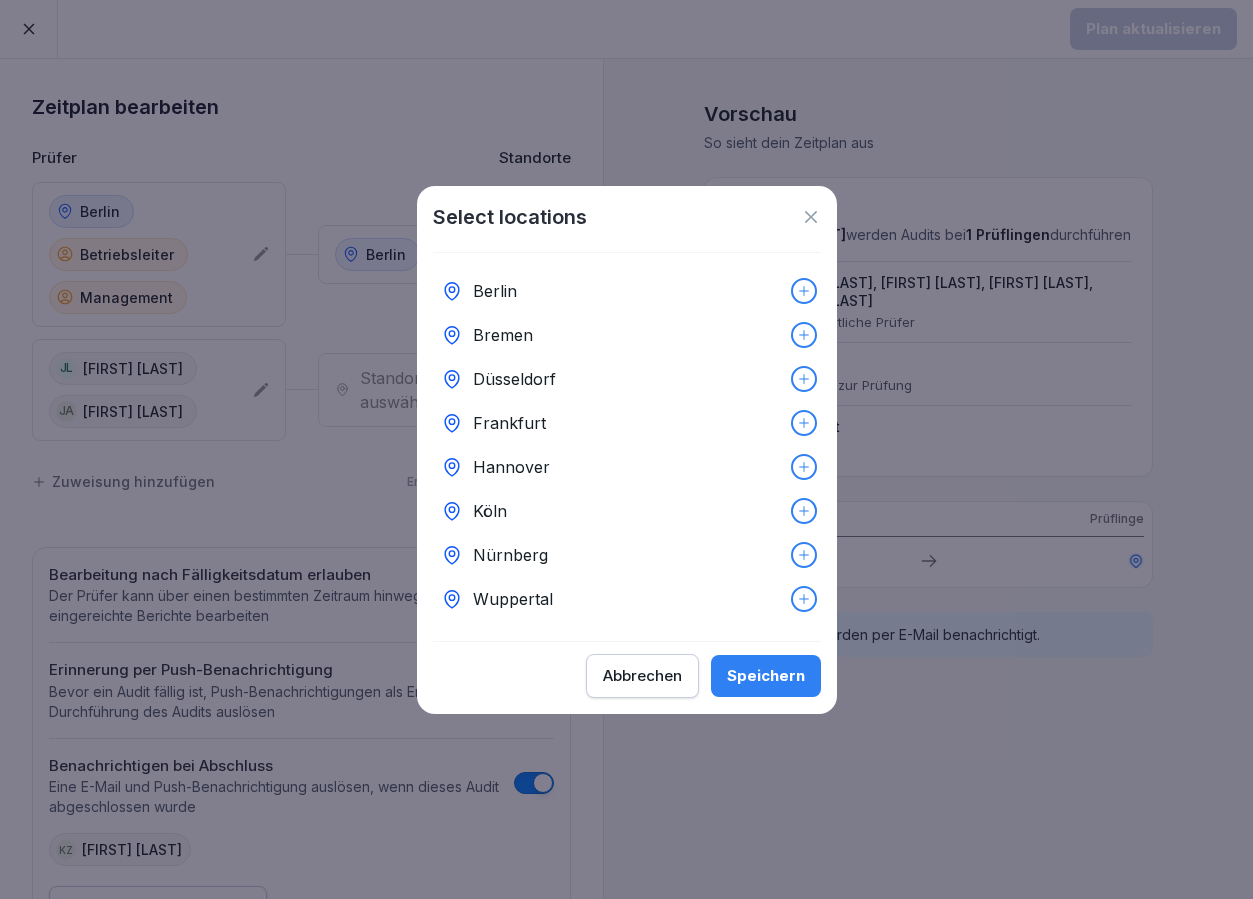 click on "Berlin" at bounding box center (627, 291) 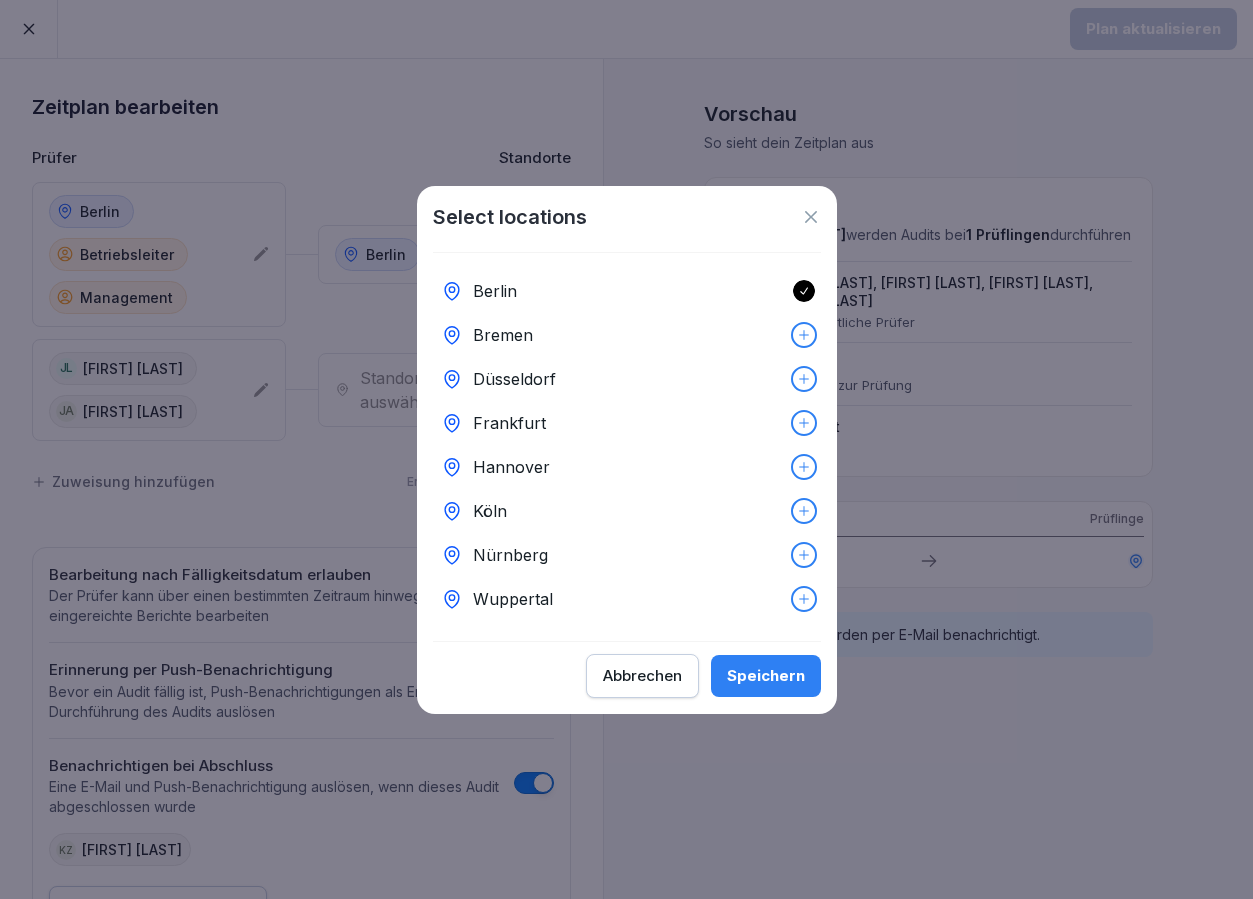 click on "Speichern" at bounding box center (766, 676) 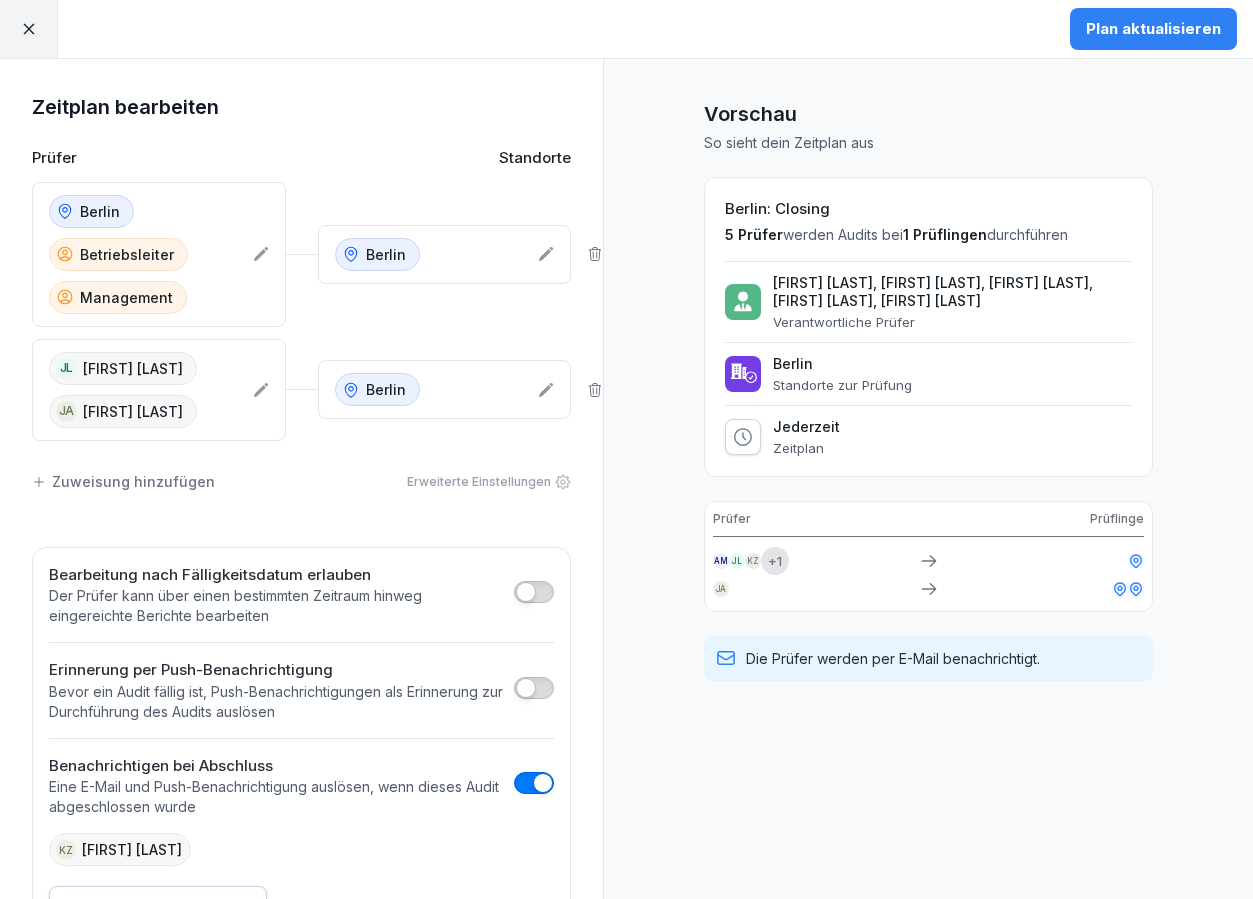 click on "Plan aktualisieren" at bounding box center [1153, 29] 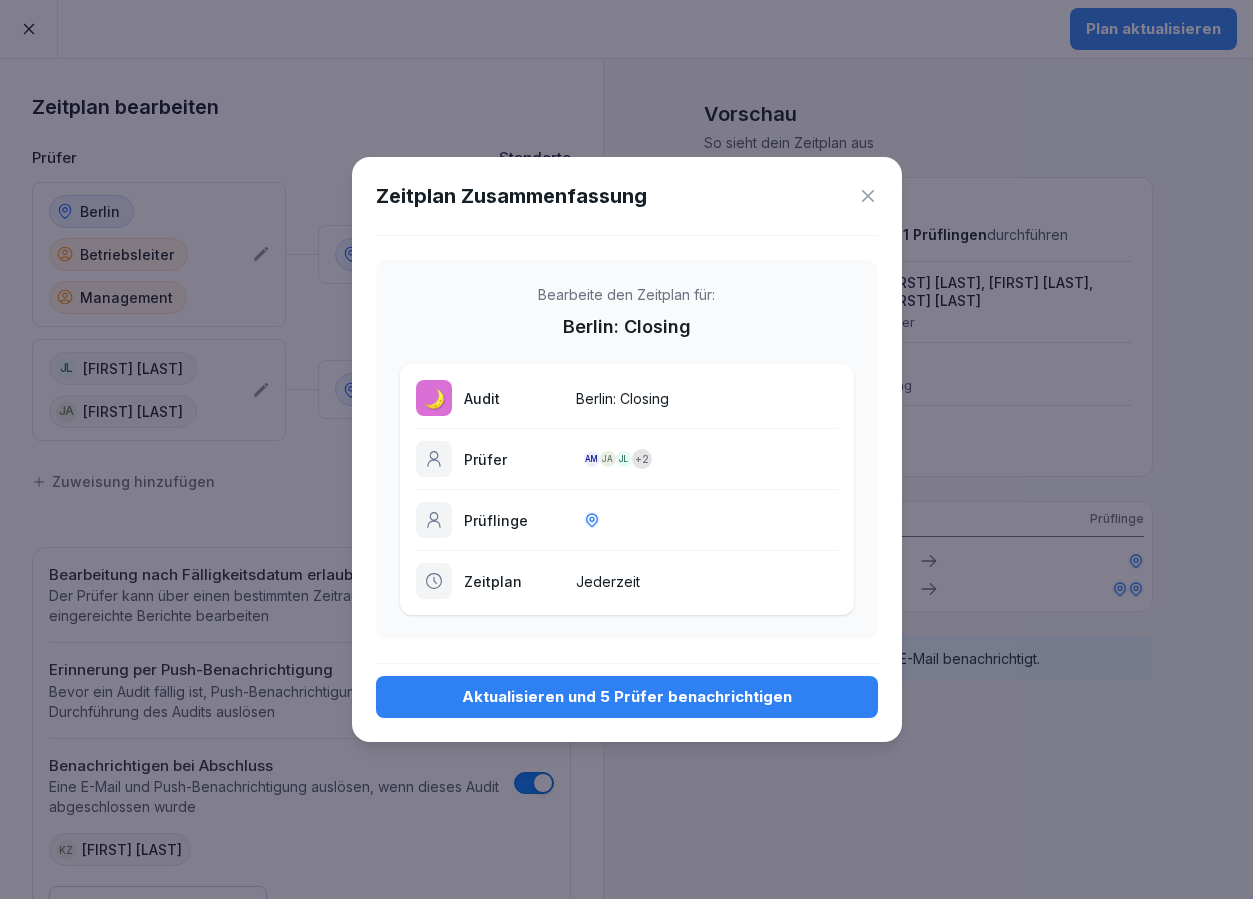 click on "Aktualisieren und 5 Prüfer benachrichtigen" at bounding box center [627, 697] 